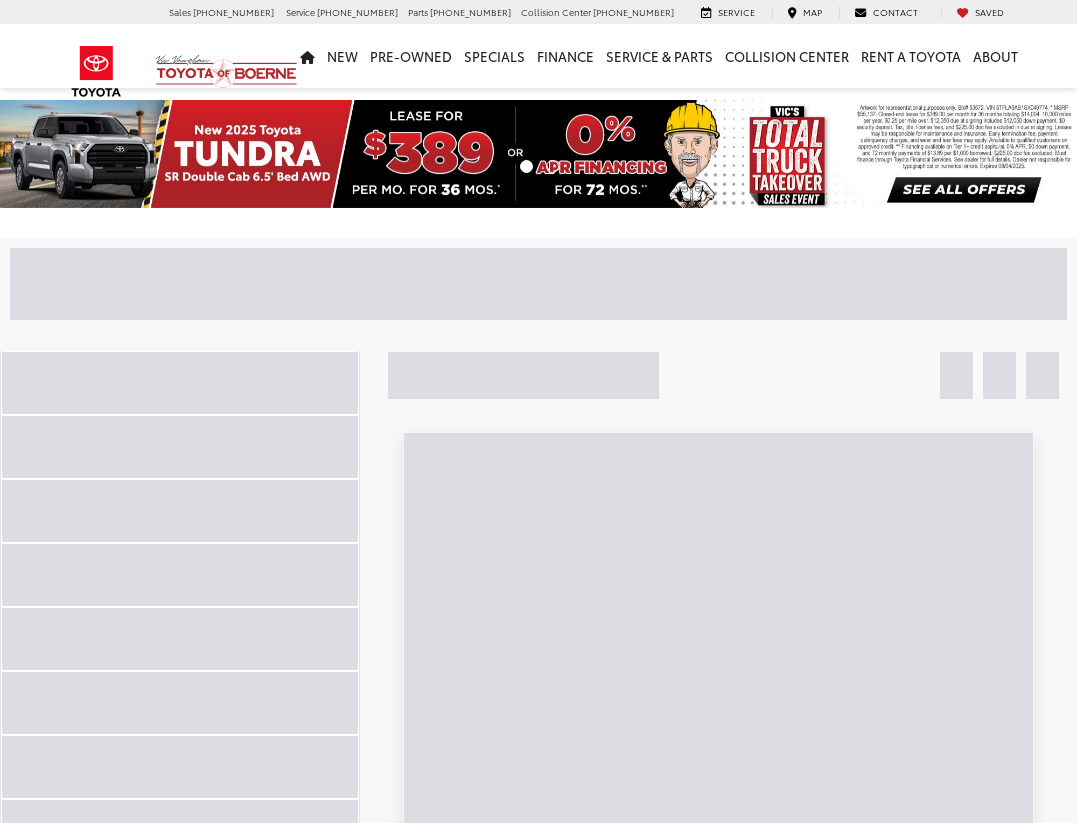 scroll, scrollTop: 0, scrollLeft: 0, axis: both 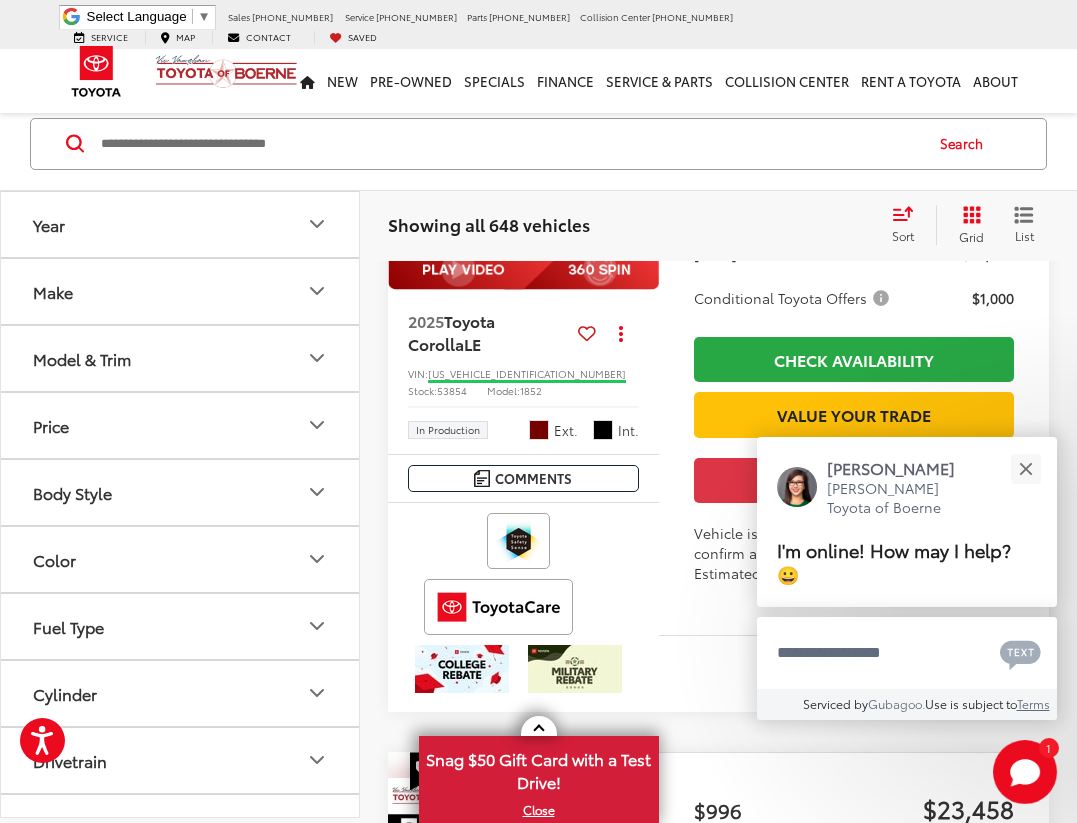 click at bounding box center (524, 134) 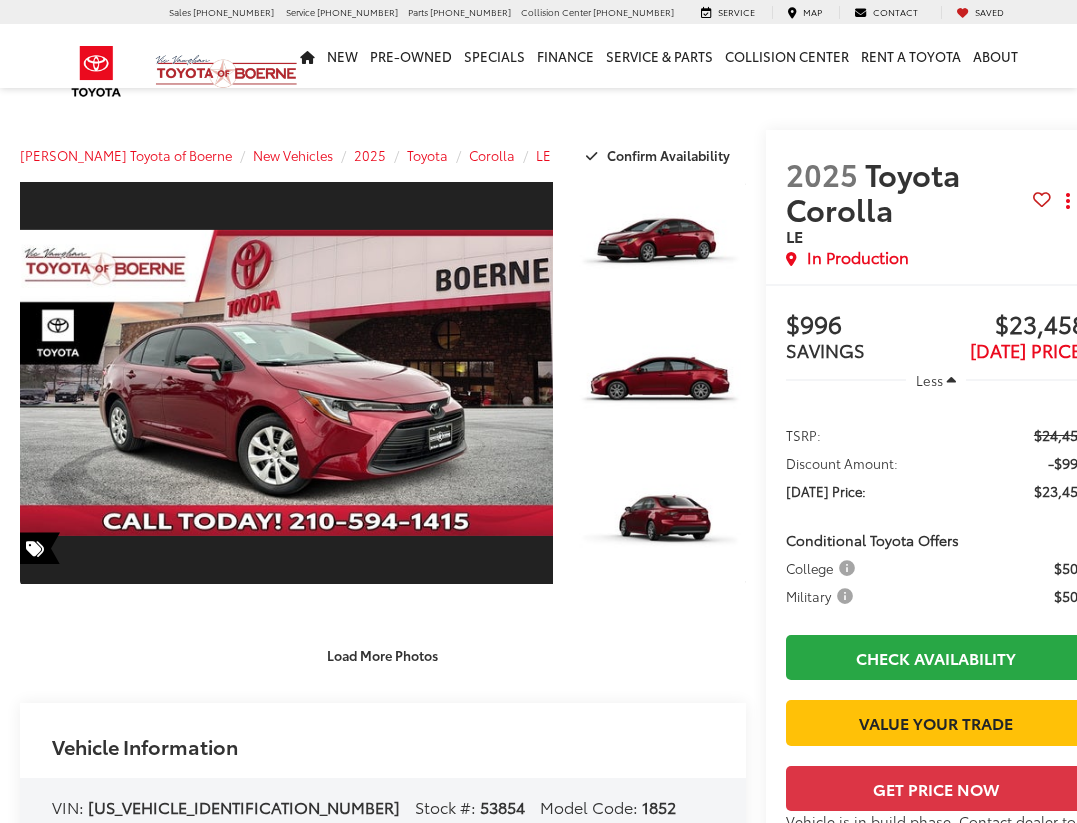 scroll, scrollTop: 0, scrollLeft: 0, axis: both 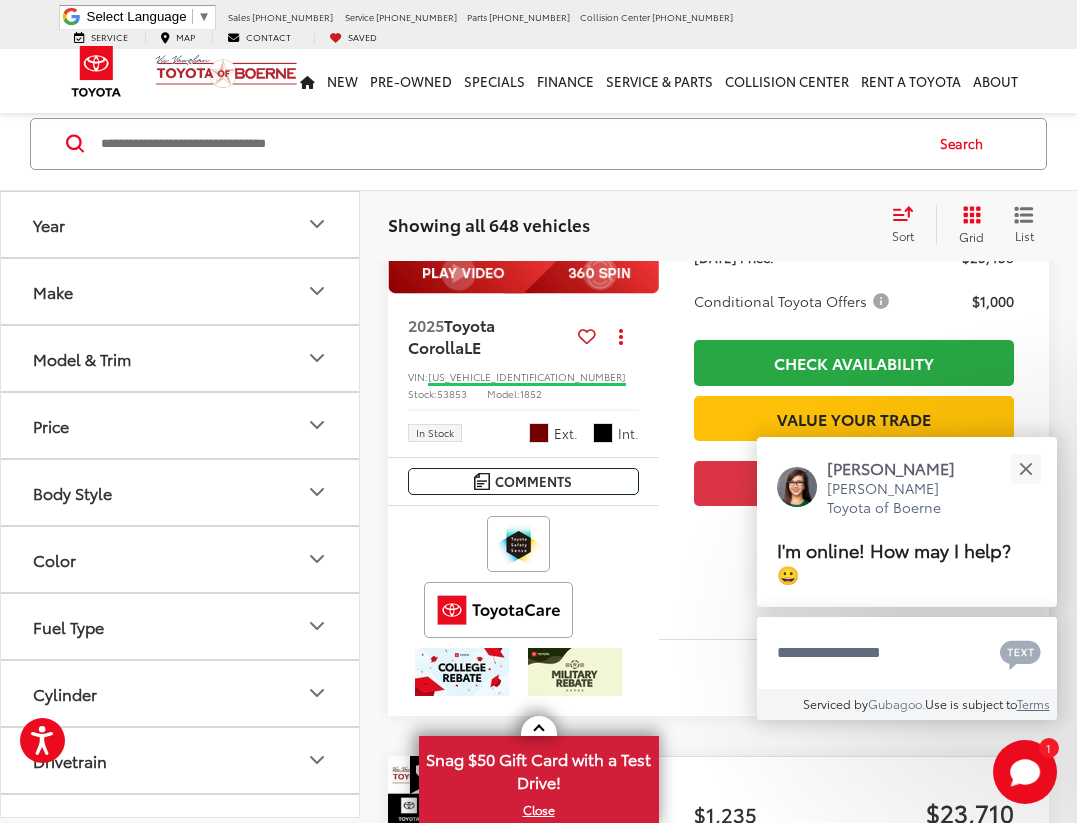 click at bounding box center [524, 137] 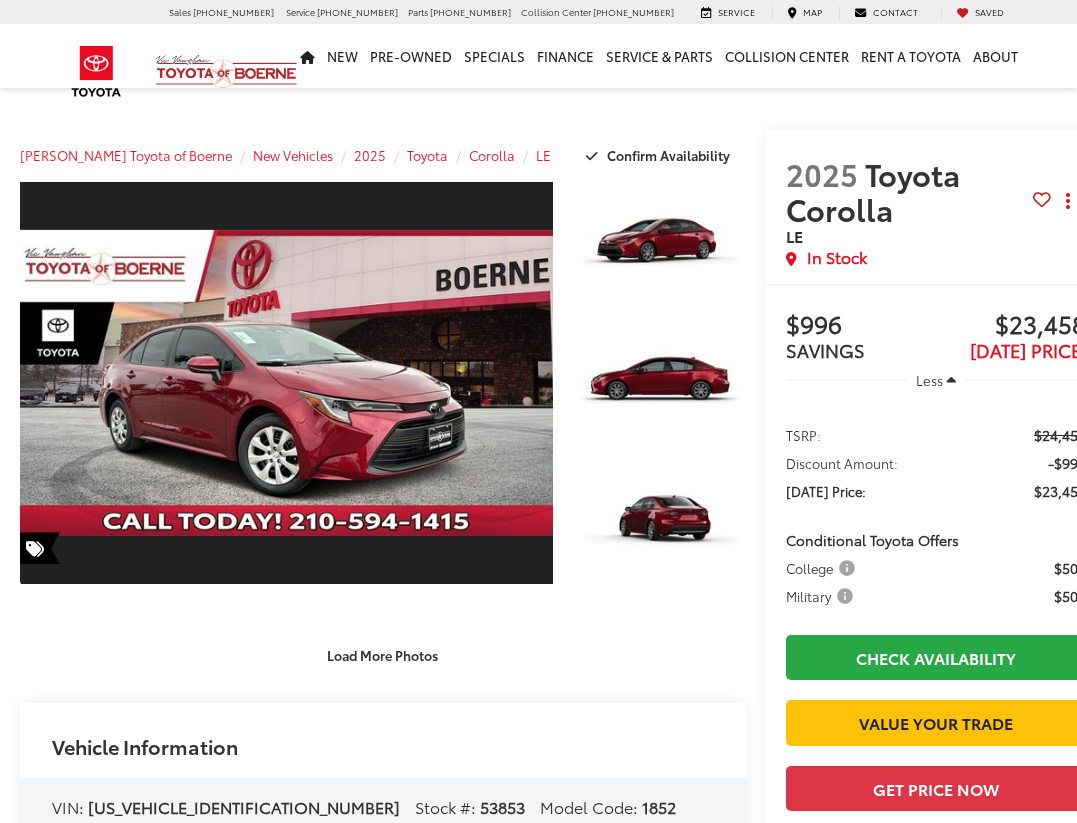 scroll, scrollTop: 0, scrollLeft: 0, axis: both 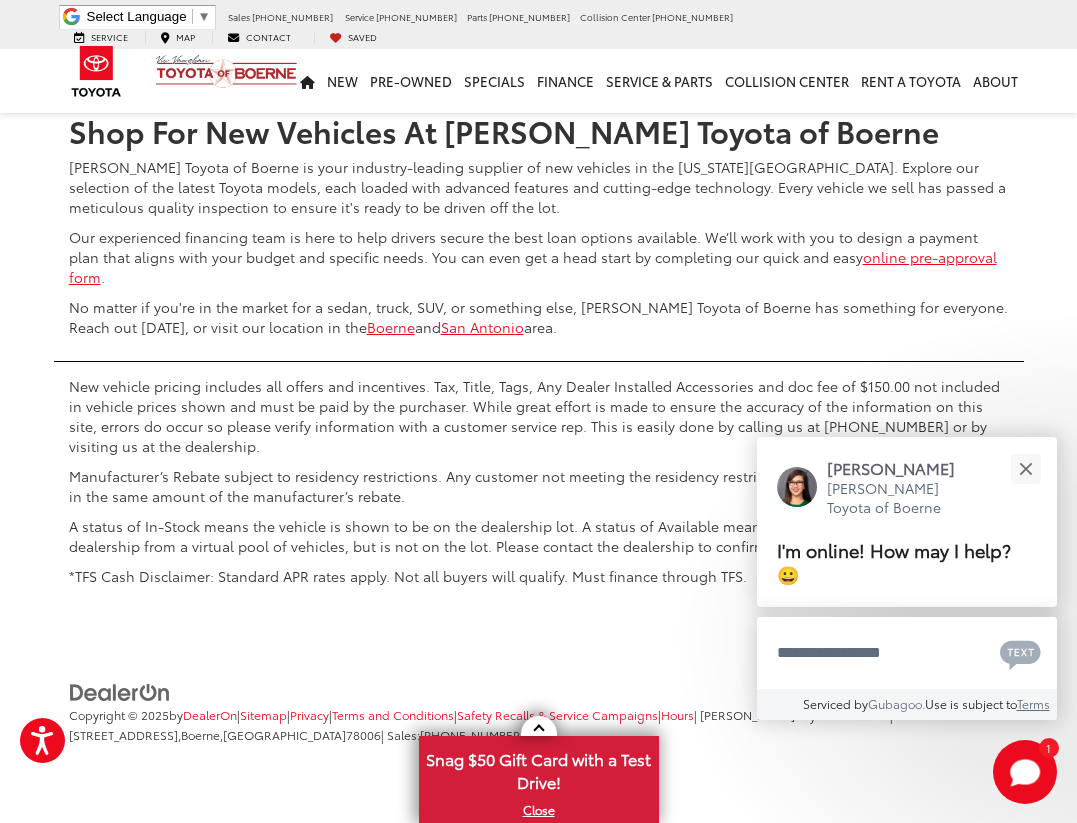 click on "2" at bounding box center (691, 35) 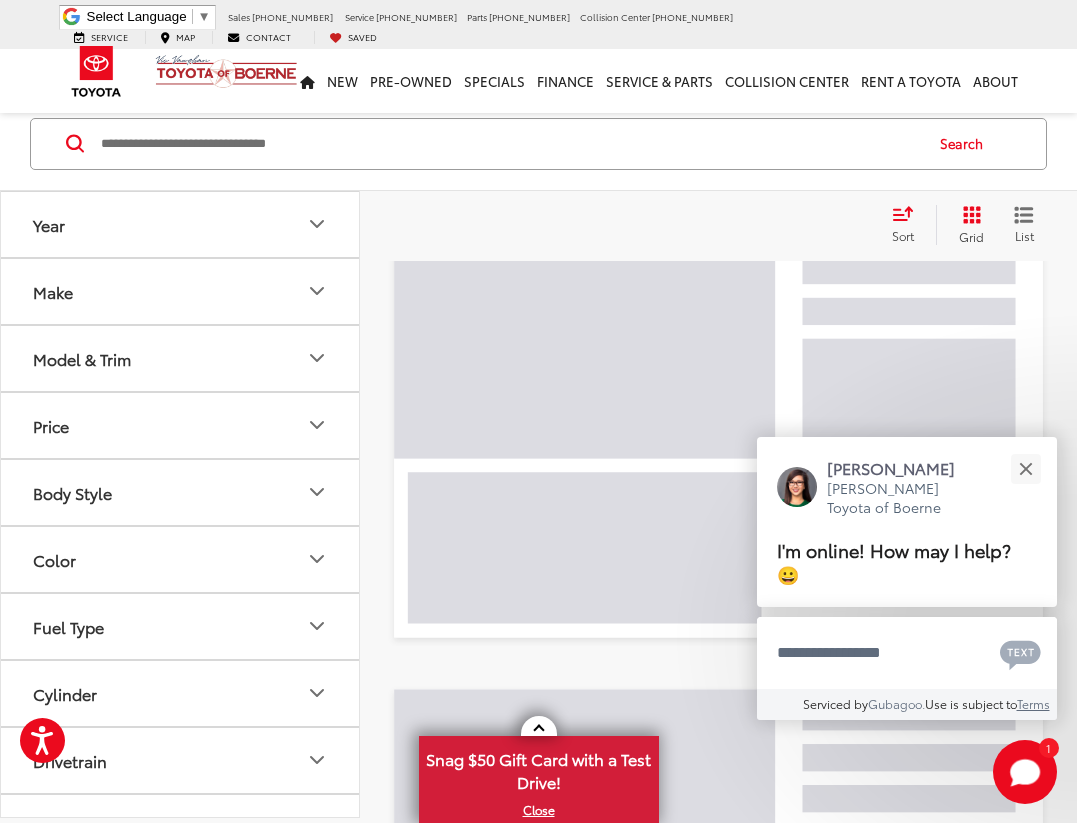 scroll, scrollTop: 140, scrollLeft: 0, axis: vertical 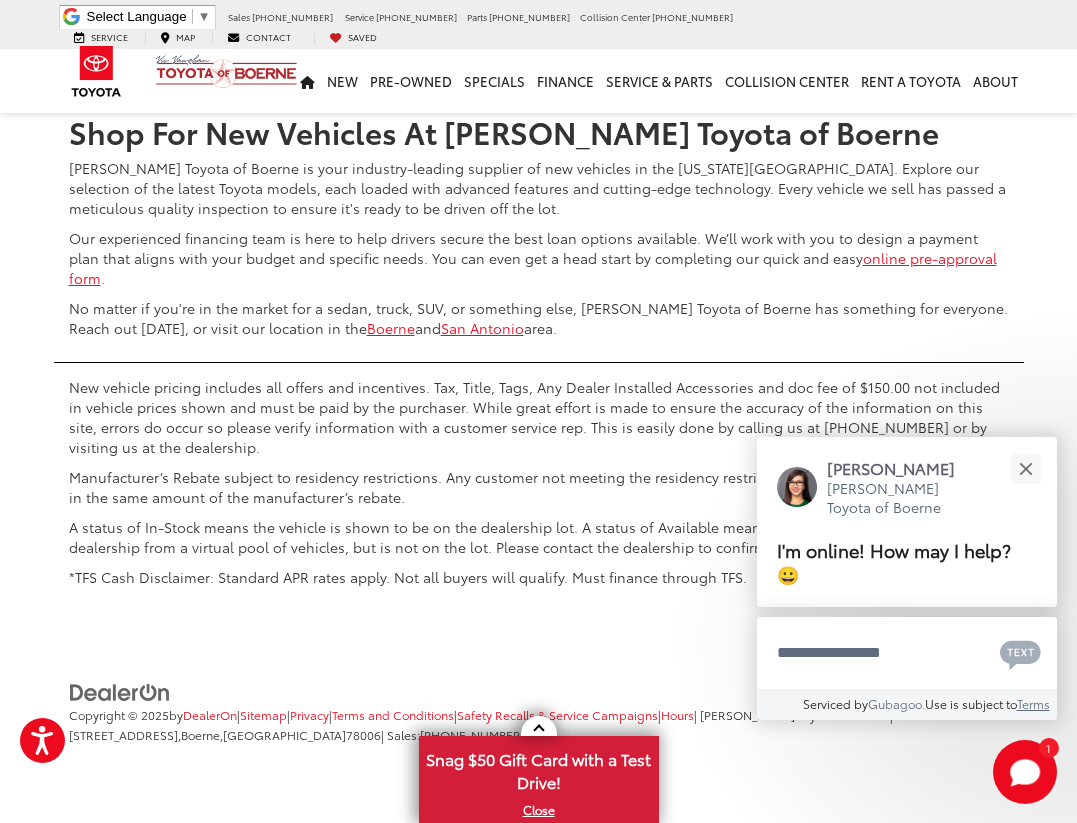 click on "4" at bounding box center (751, 36) 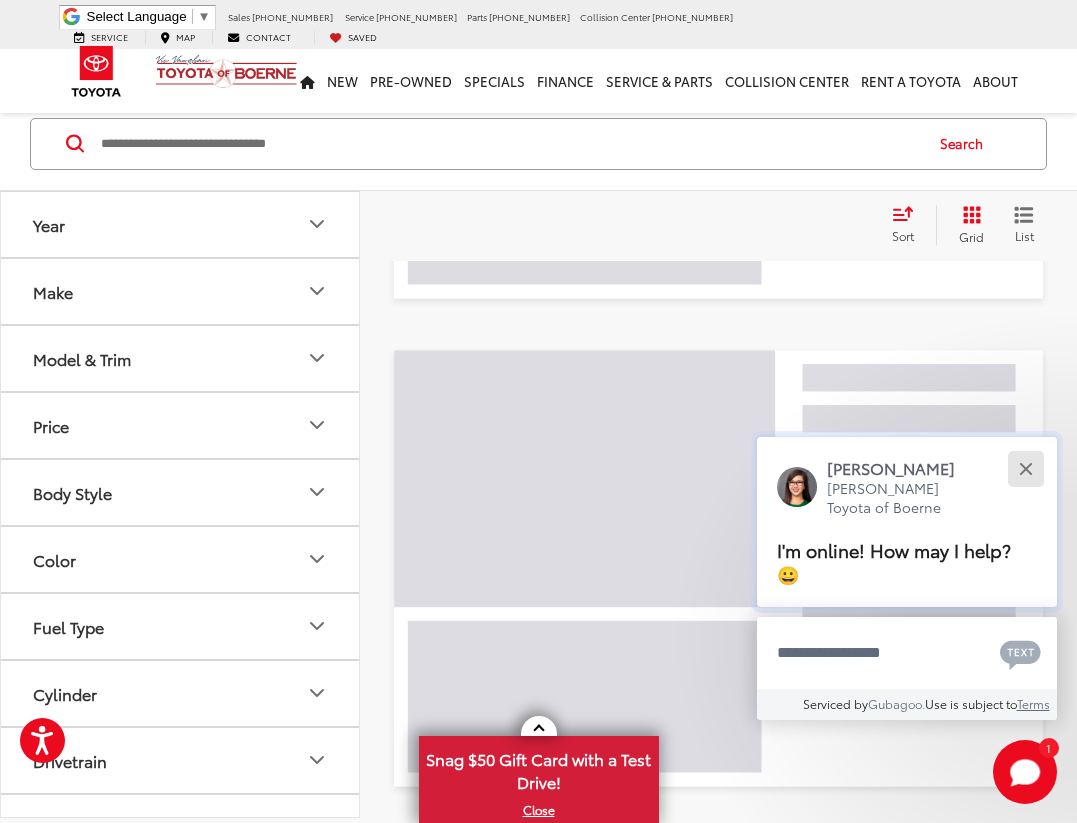 scroll, scrollTop: 140, scrollLeft: 0, axis: vertical 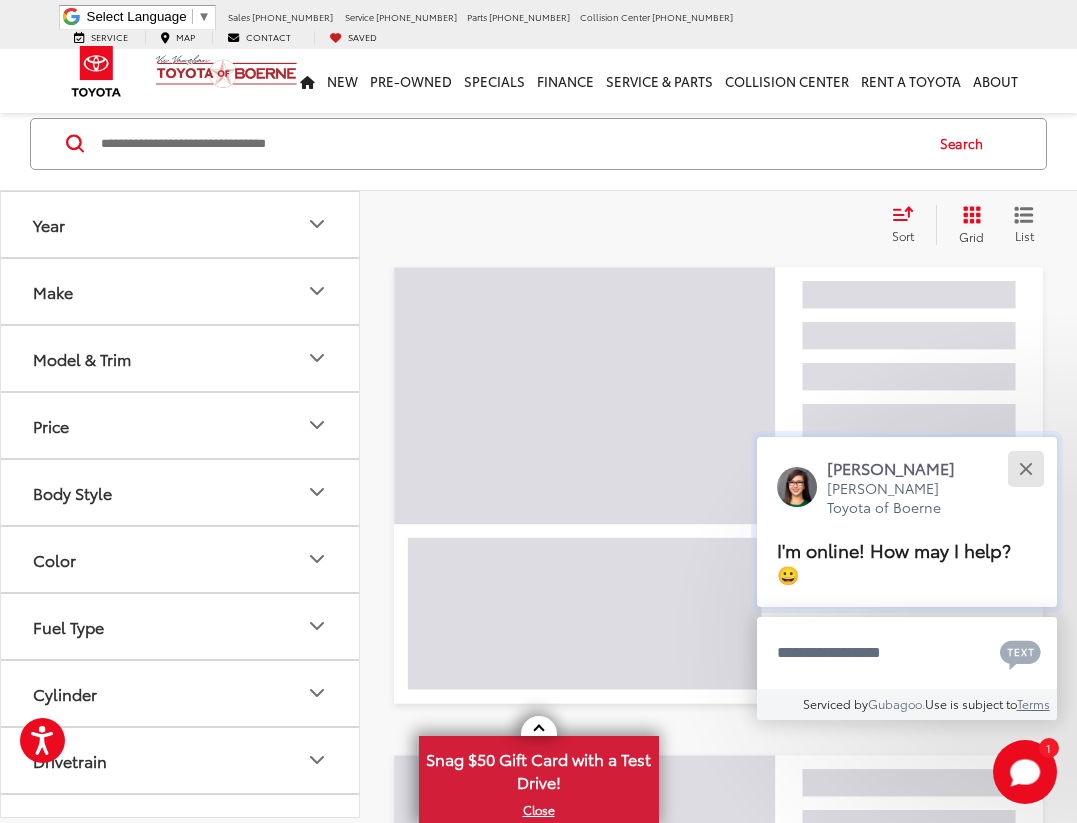 click at bounding box center [1025, 468] 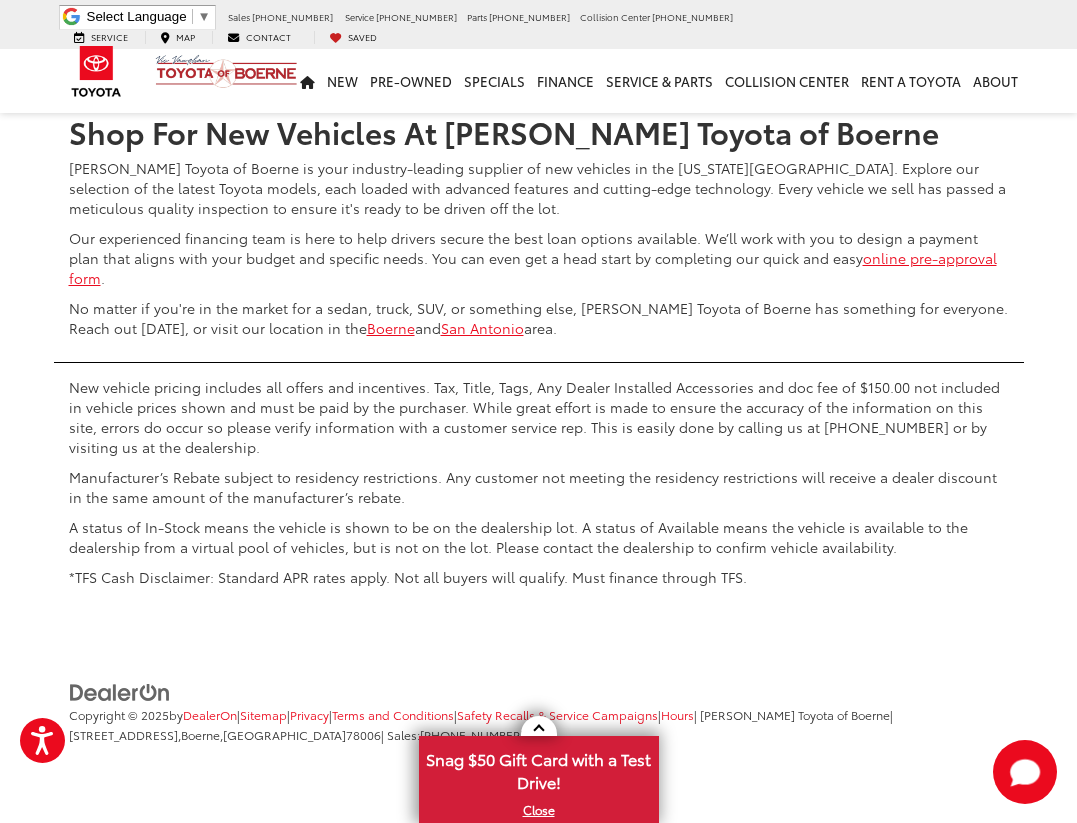 scroll, scrollTop: 10489, scrollLeft: 0, axis: vertical 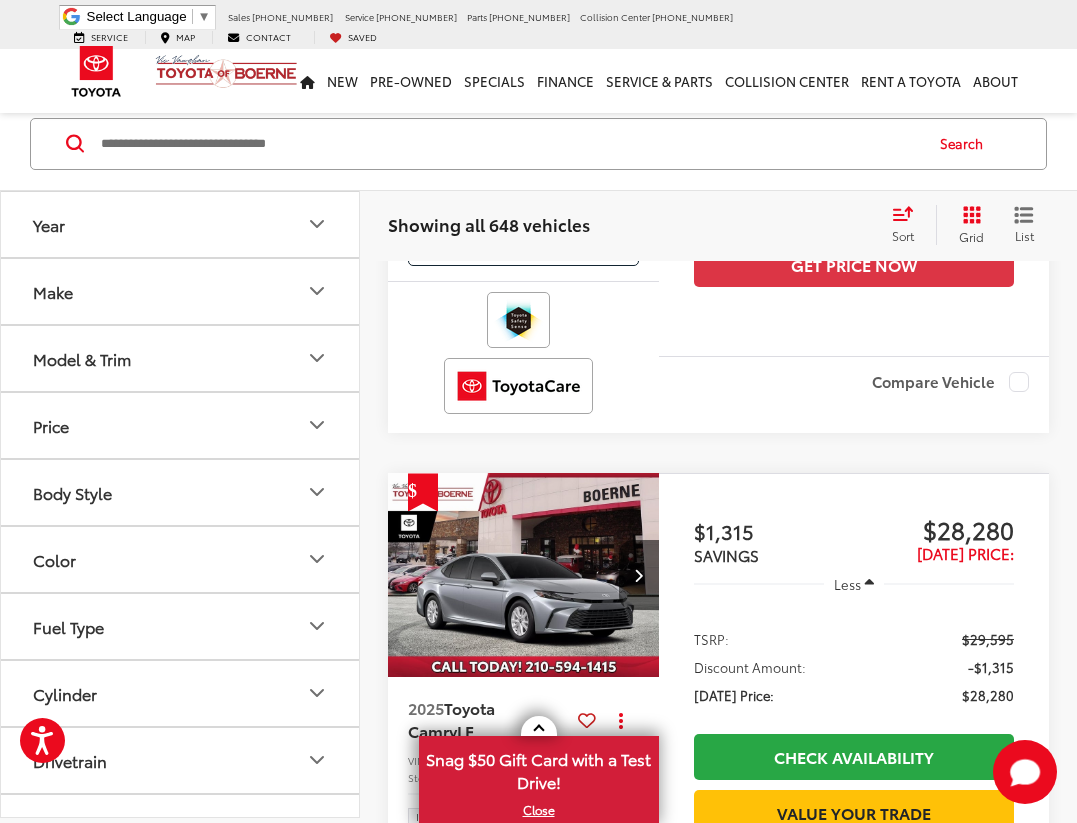 click at bounding box center (638, -38) 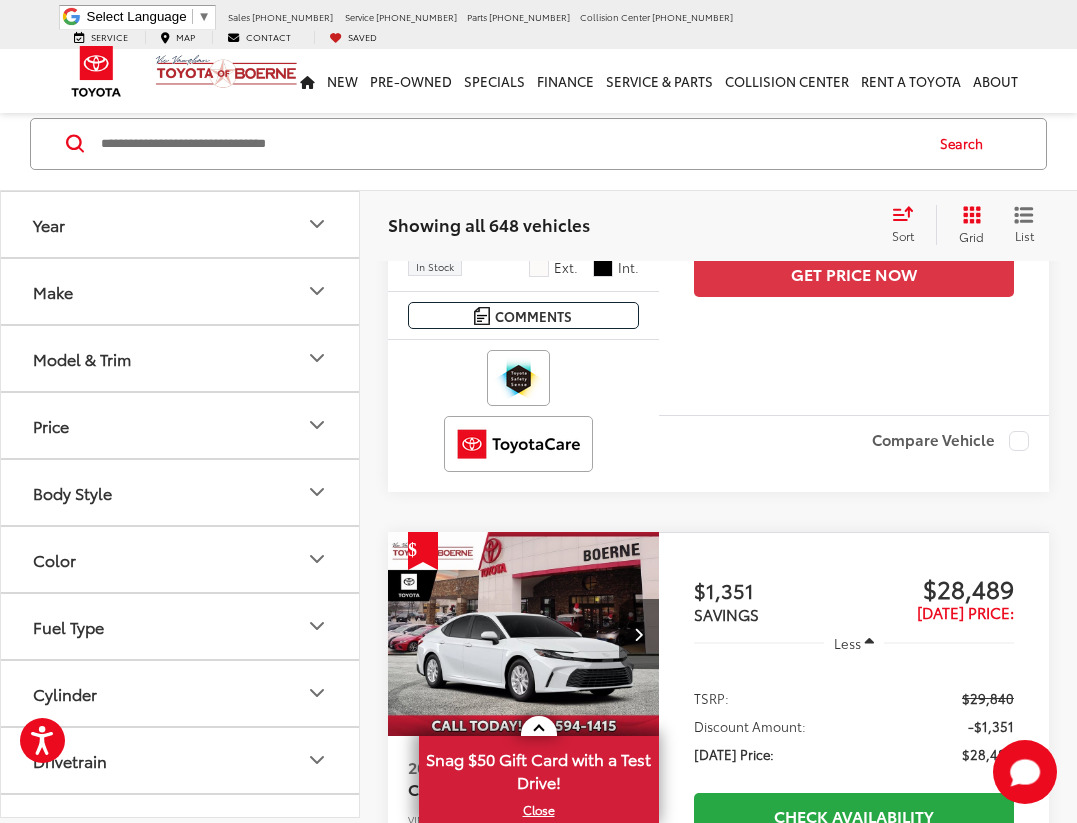 scroll, scrollTop: 6602, scrollLeft: 0, axis: vertical 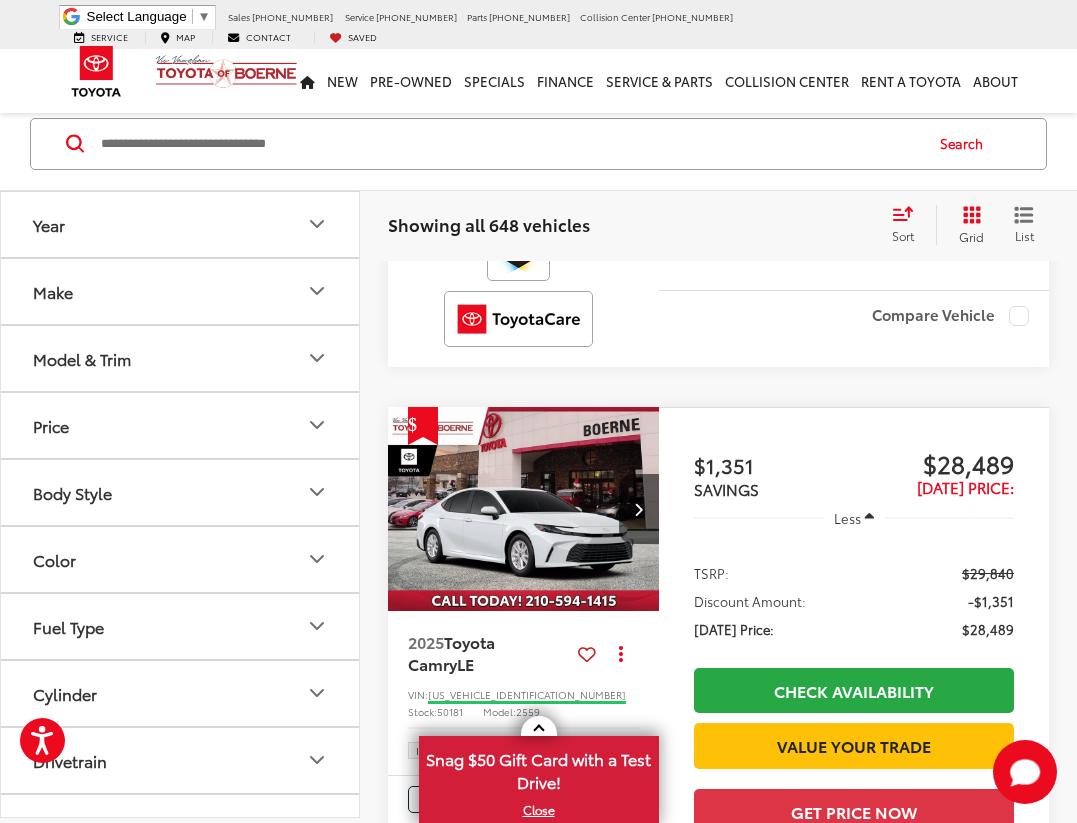 click at bounding box center (638, -153) 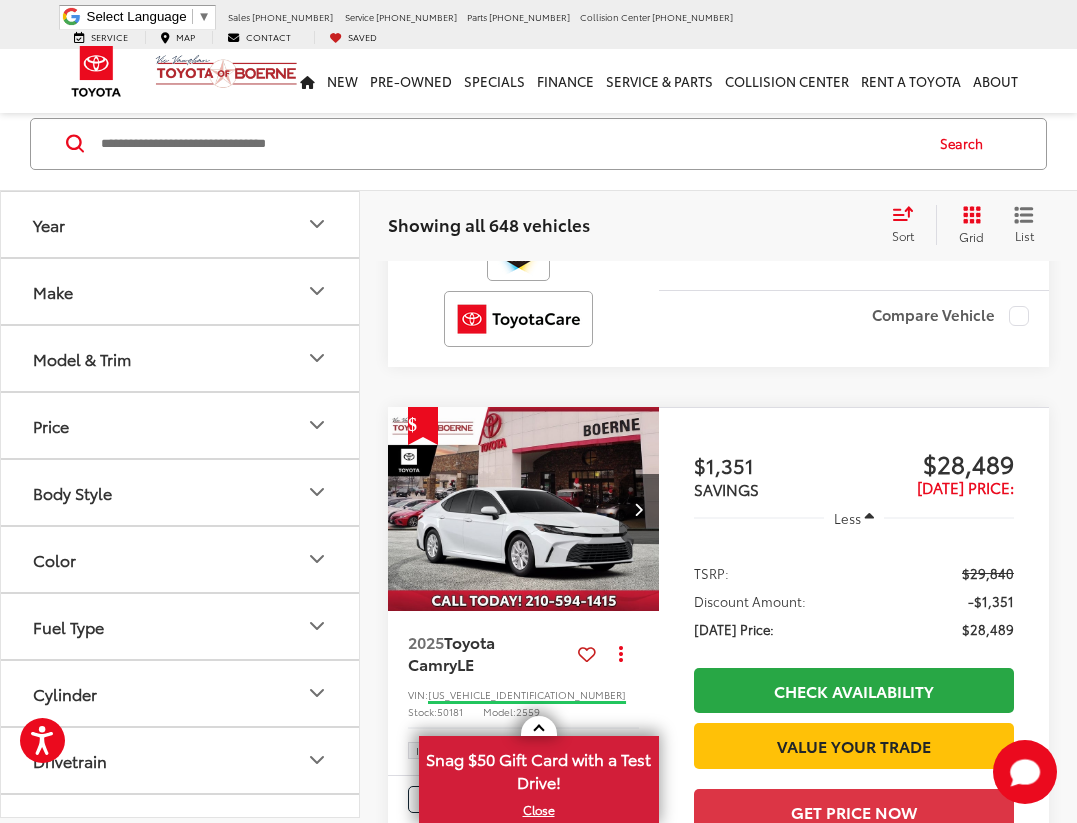 click at bounding box center [408, -153] 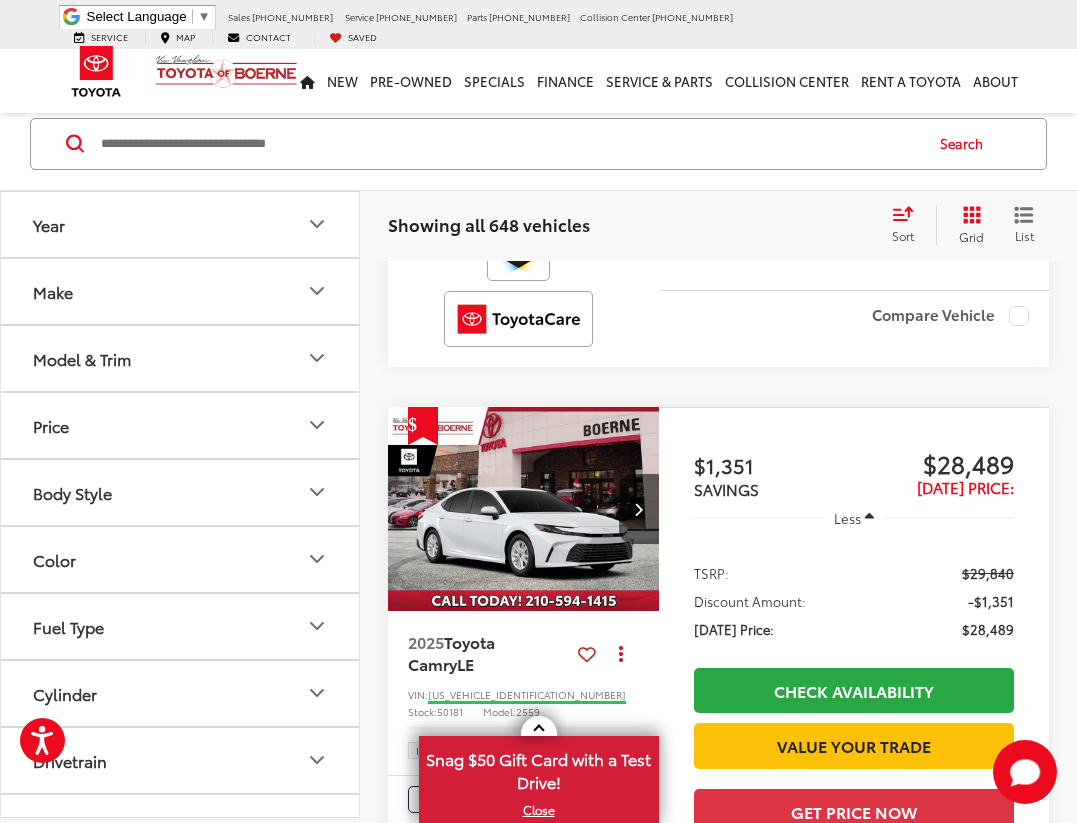 click at bounding box center [524, -153] 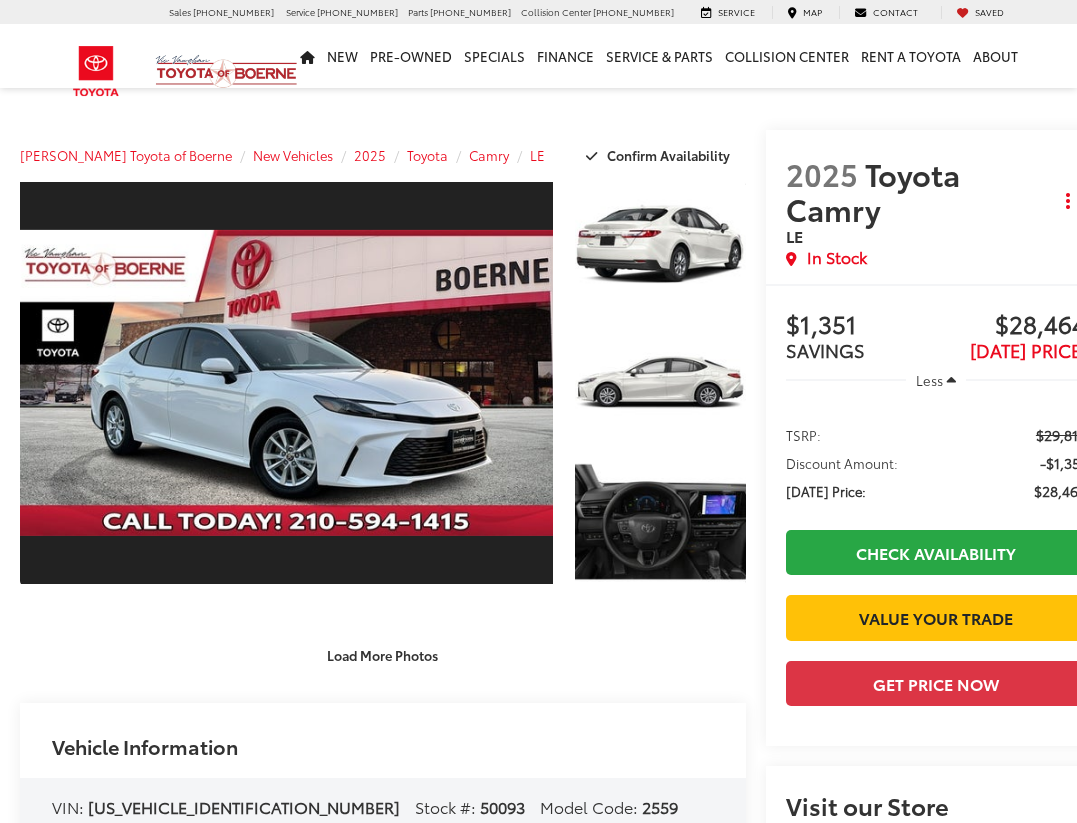 scroll, scrollTop: 0, scrollLeft: 0, axis: both 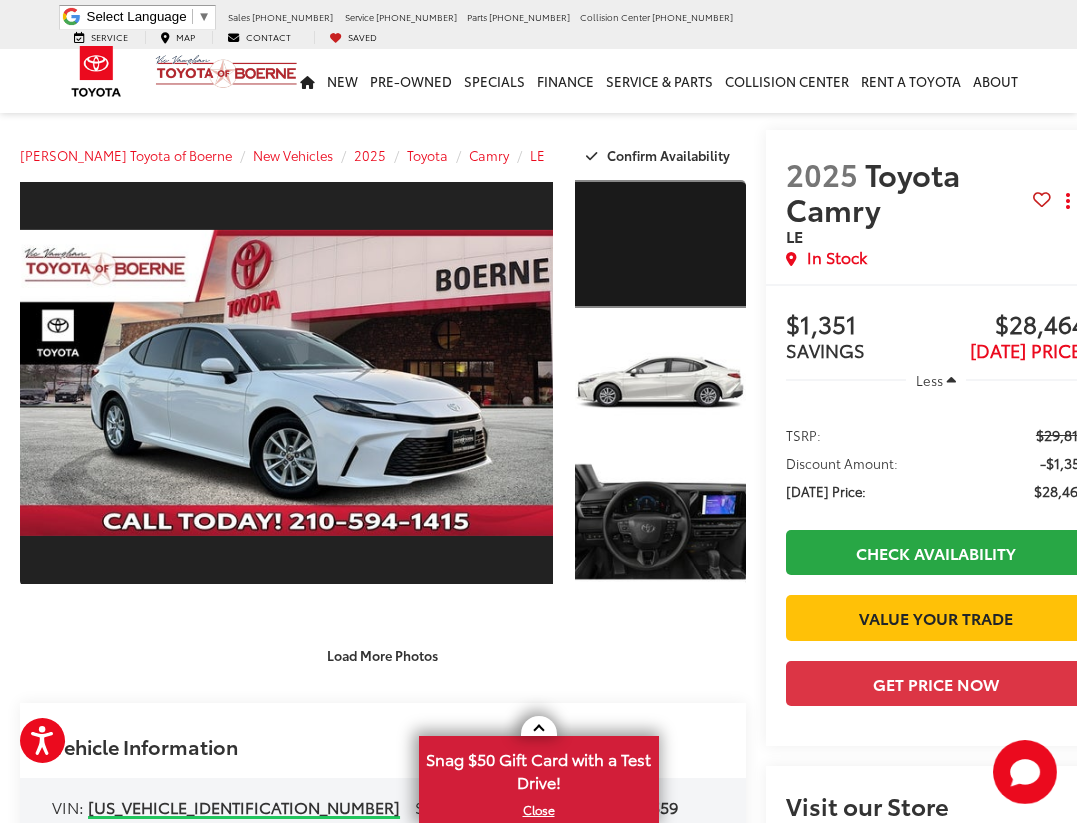 click at bounding box center (660, 244) 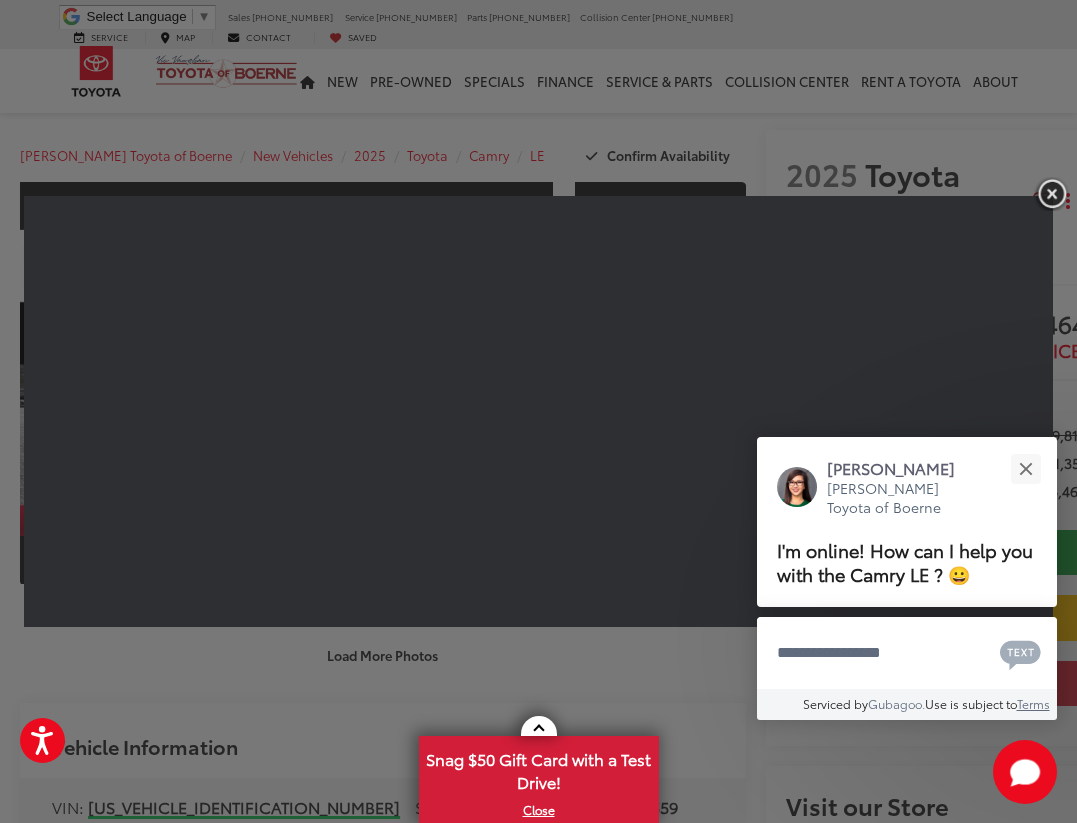 click at bounding box center [1052, 193] 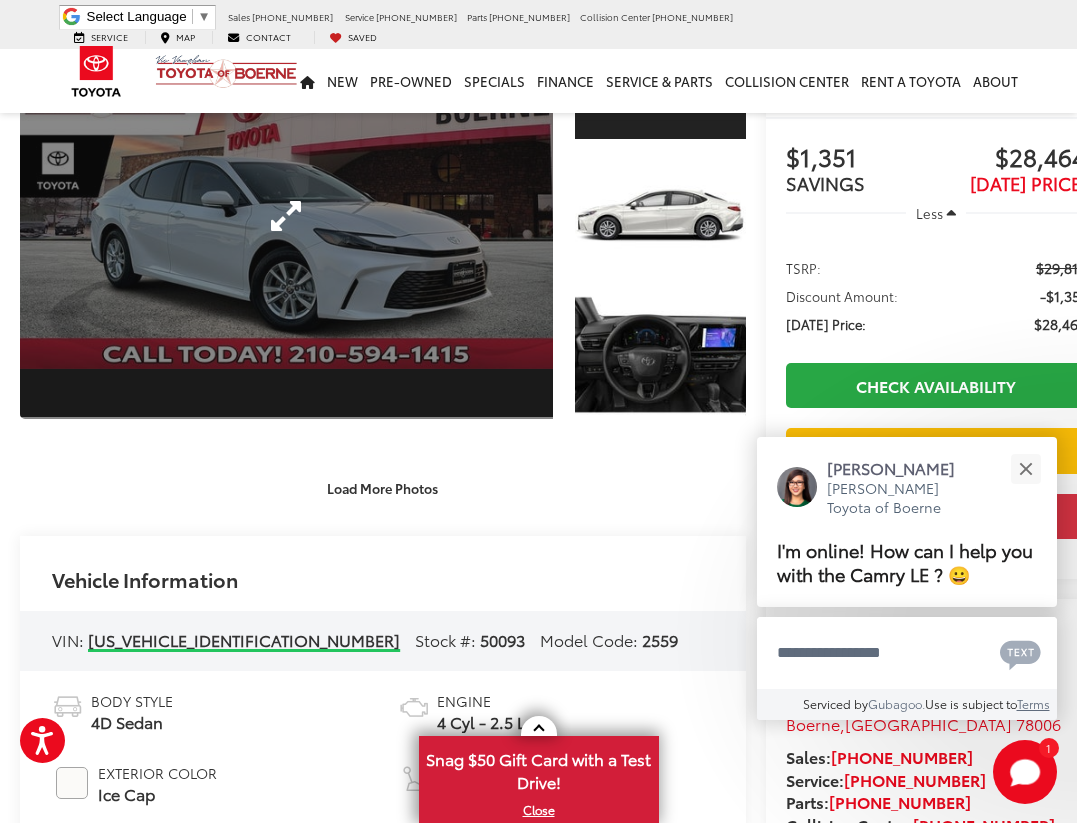 scroll, scrollTop: 181, scrollLeft: 0, axis: vertical 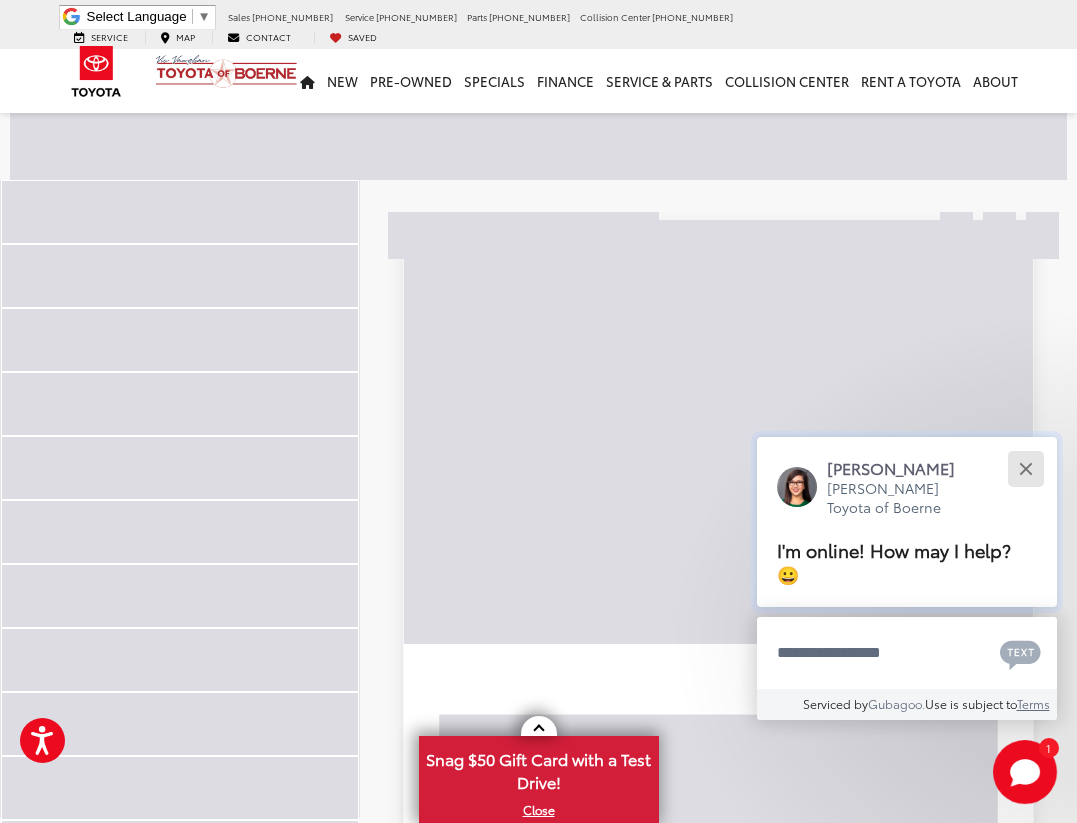 click at bounding box center (1025, 468) 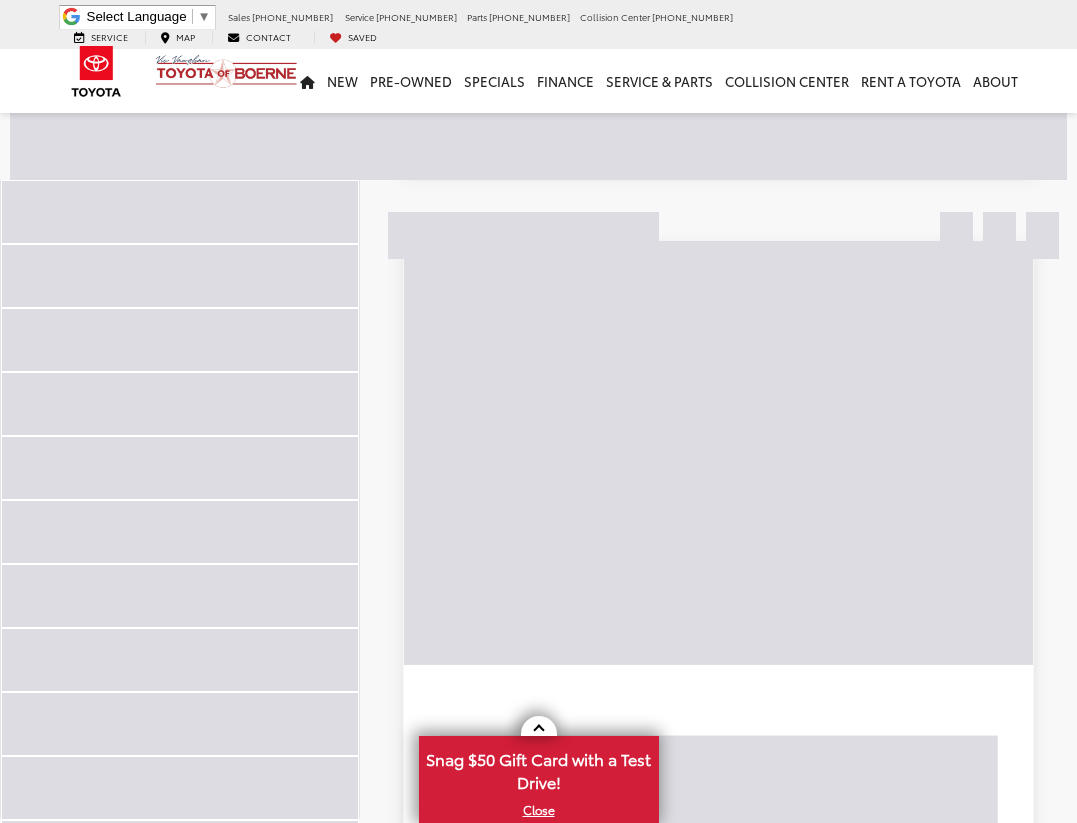 scroll, scrollTop: 6914, scrollLeft: 0, axis: vertical 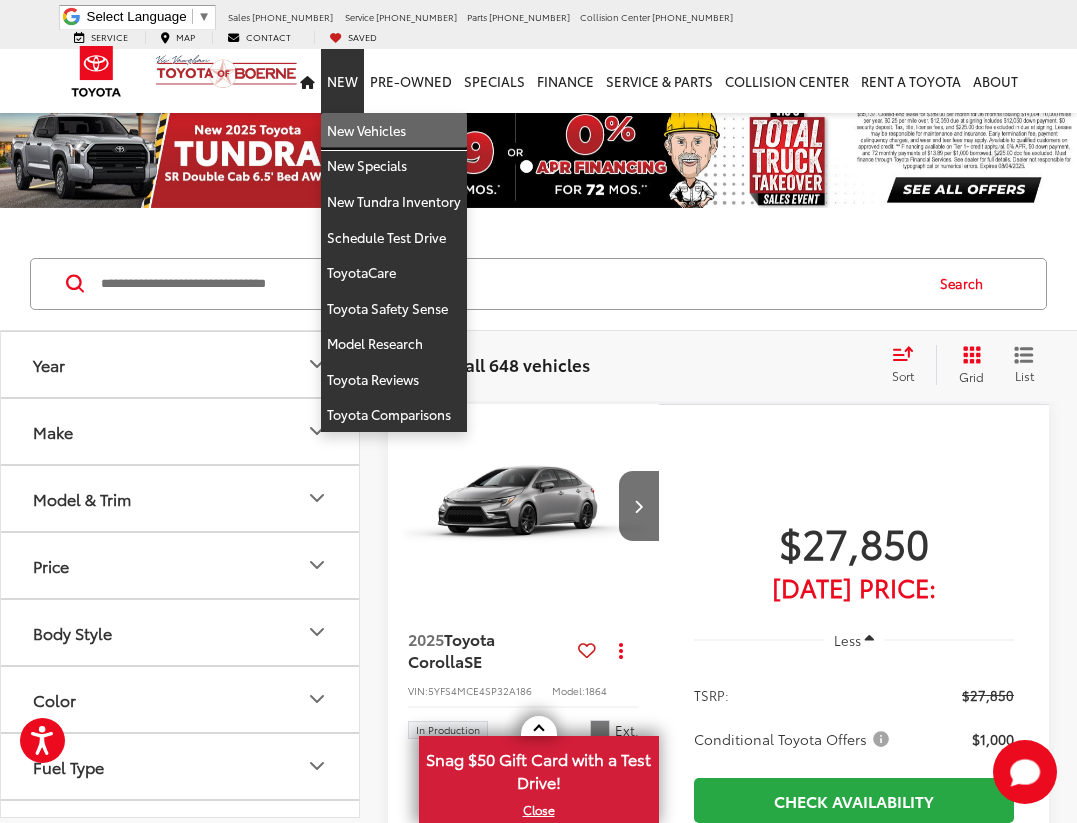 click on "New Vehicles" at bounding box center (394, 131) 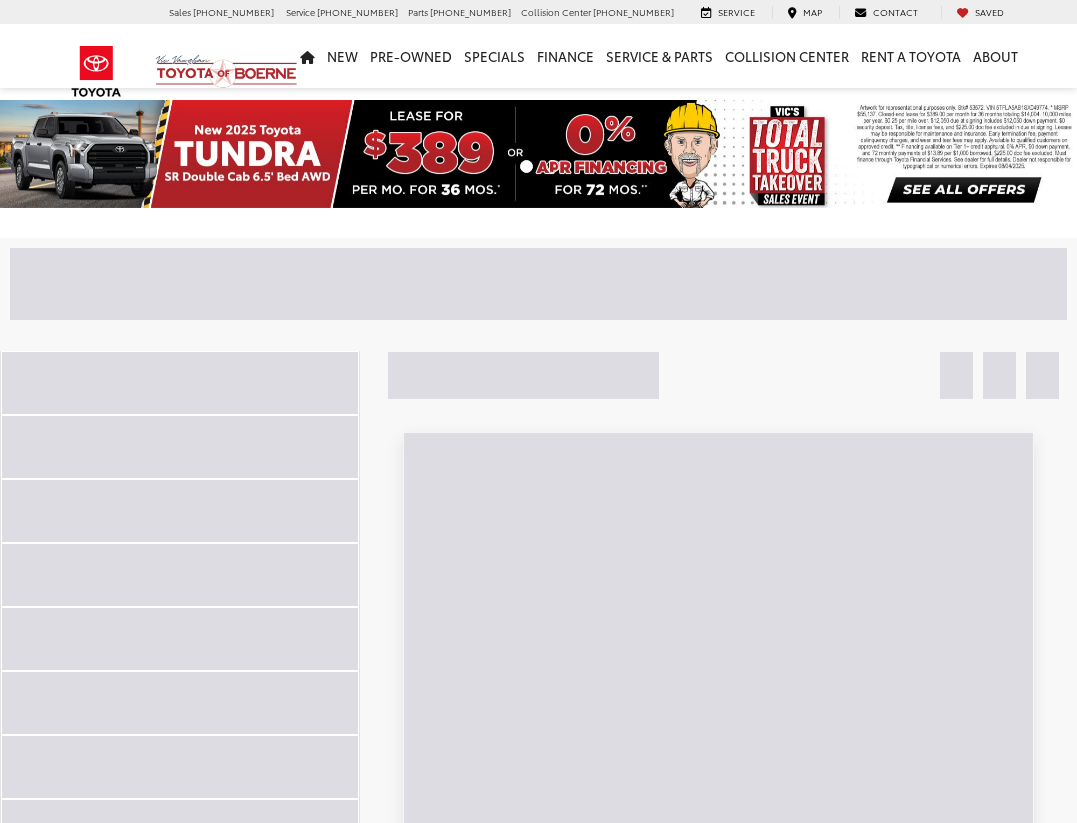 scroll, scrollTop: 0, scrollLeft: 0, axis: both 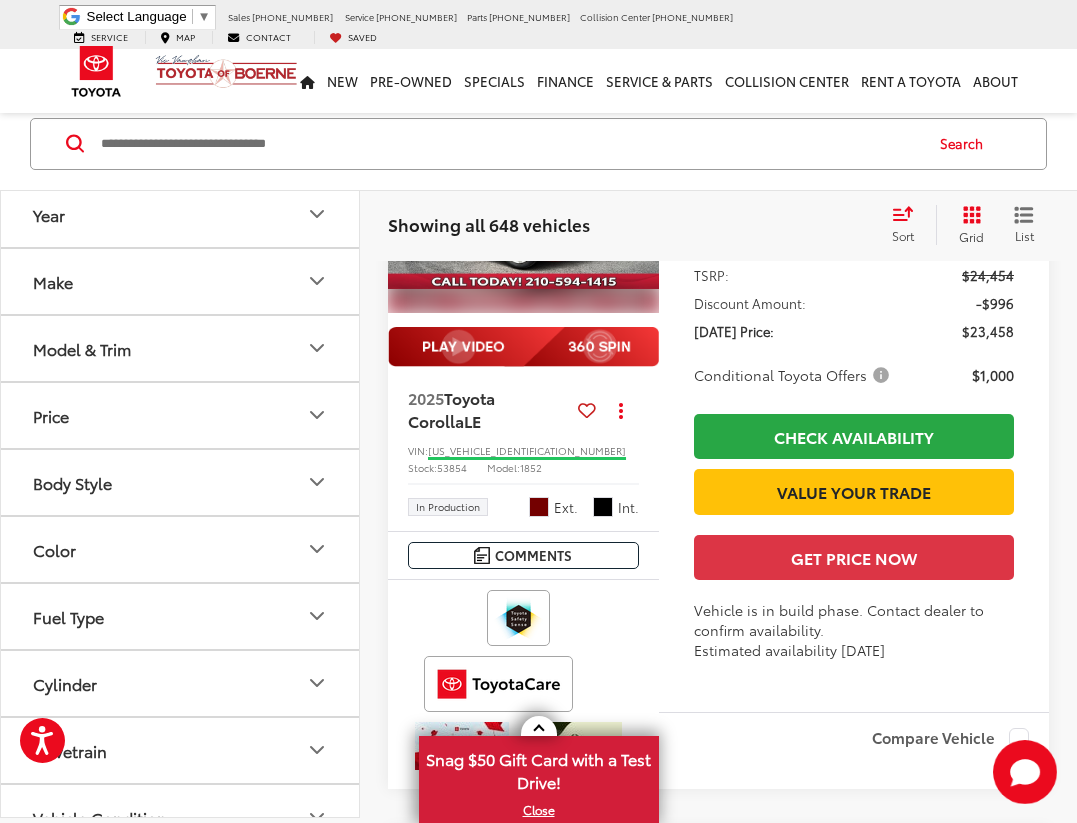 click at bounding box center [524, 211] 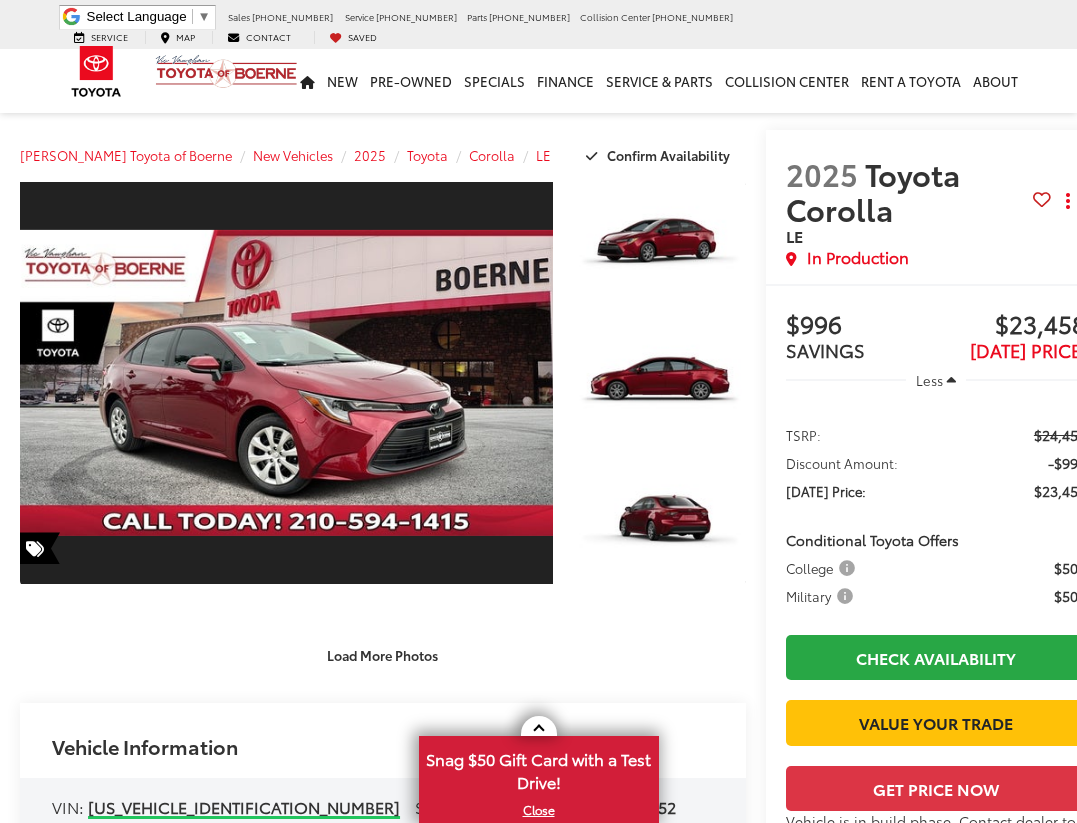 scroll, scrollTop: 0, scrollLeft: 0, axis: both 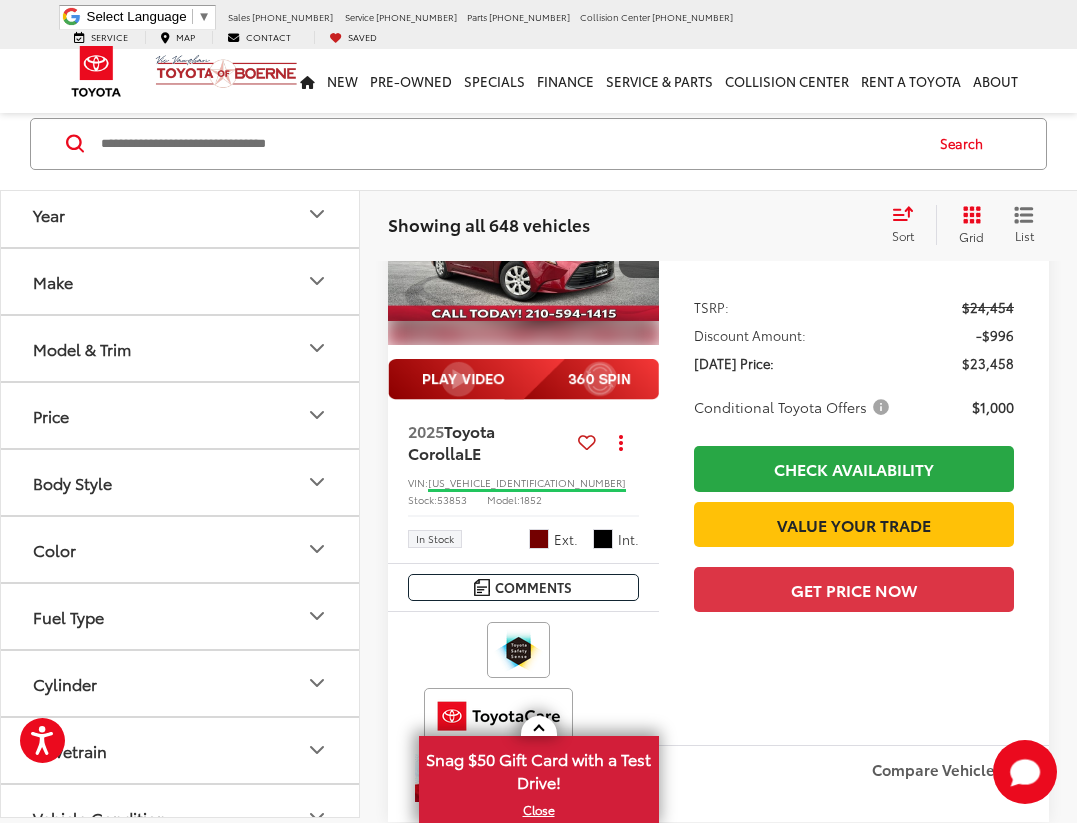 click at bounding box center (524, 243) 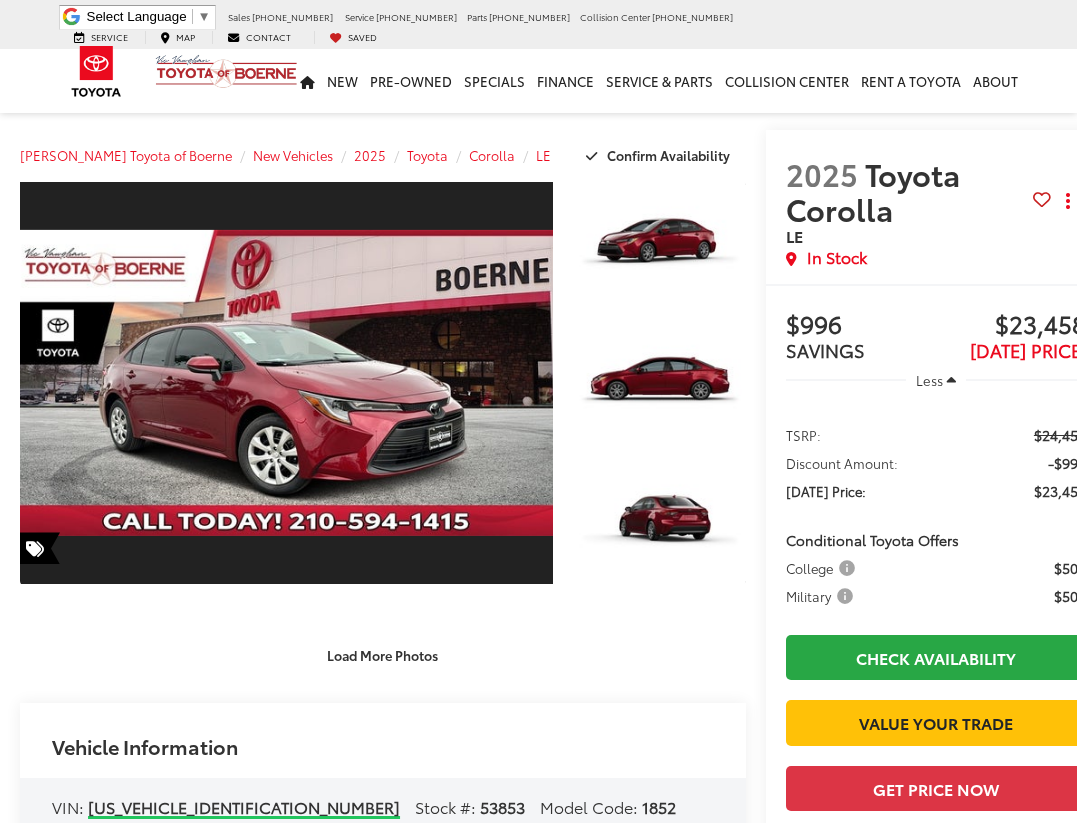 scroll, scrollTop: 0, scrollLeft: 0, axis: both 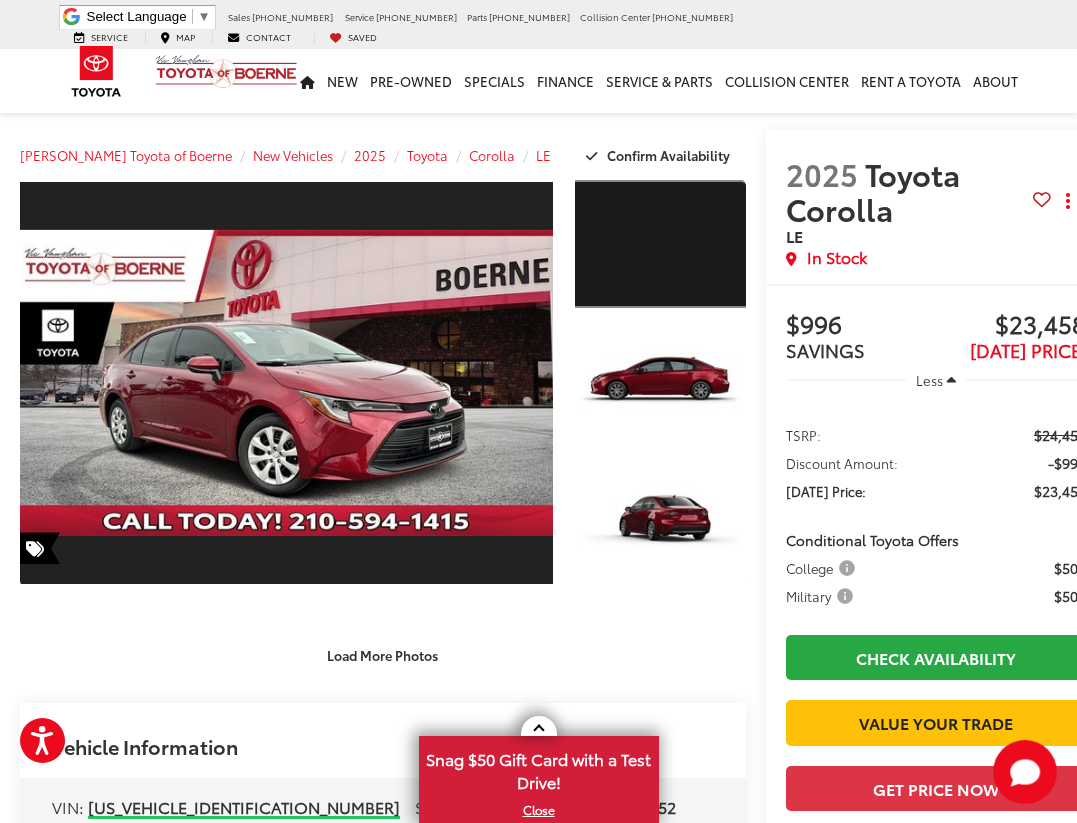 click at bounding box center (660, 244) 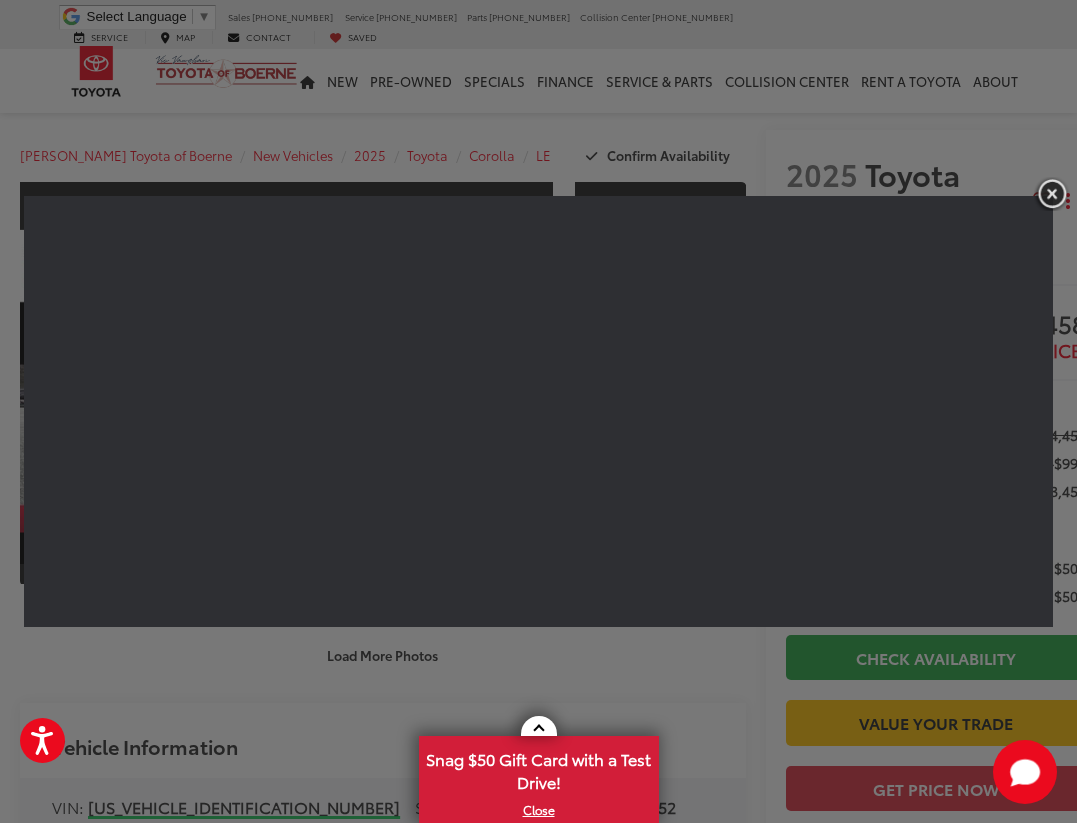 drag, startPoint x: 675, startPoint y: 152, endPoint x: 415, endPoint y: 52, distance: 278.56778 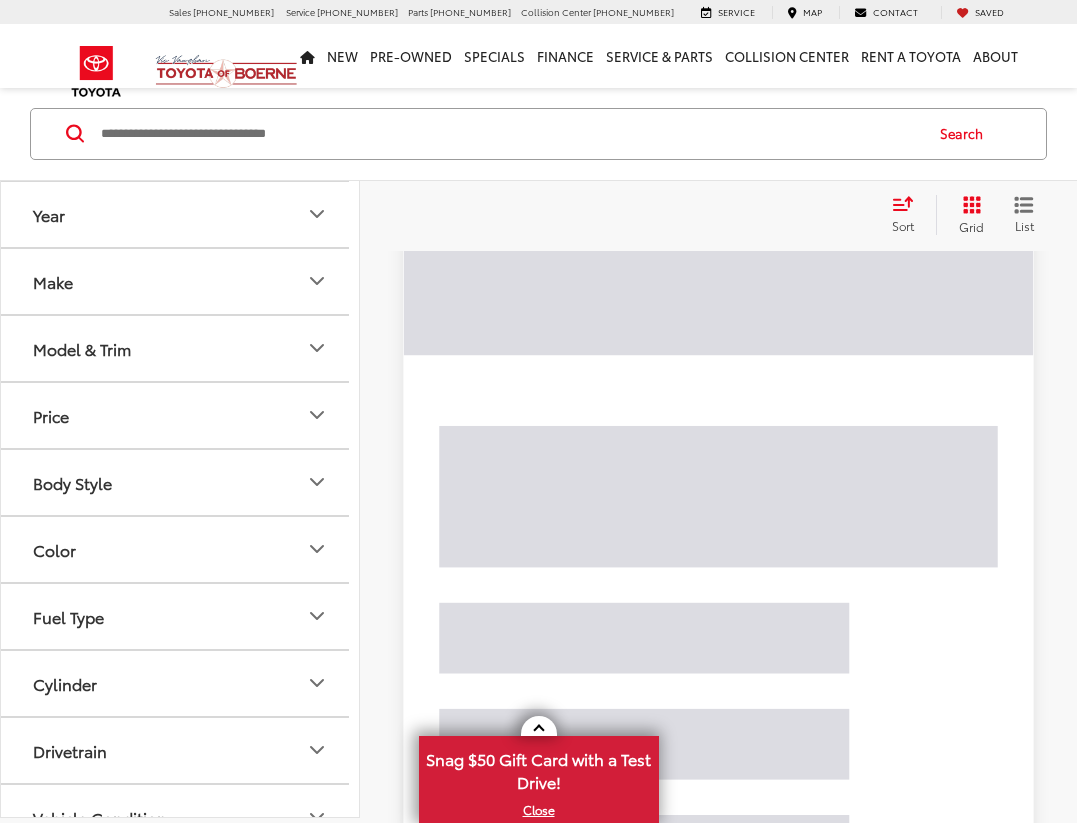 scroll, scrollTop: 0, scrollLeft: 0, axis: both 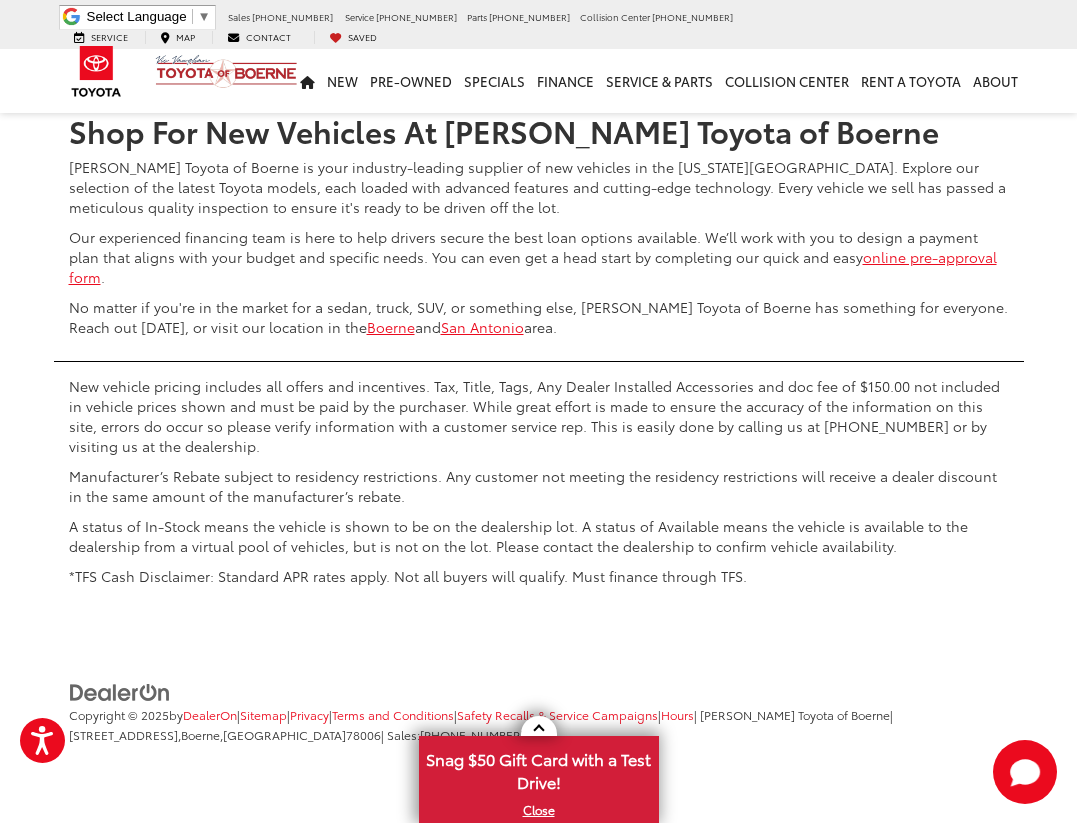click on "2" at bounding box center [691, 35] 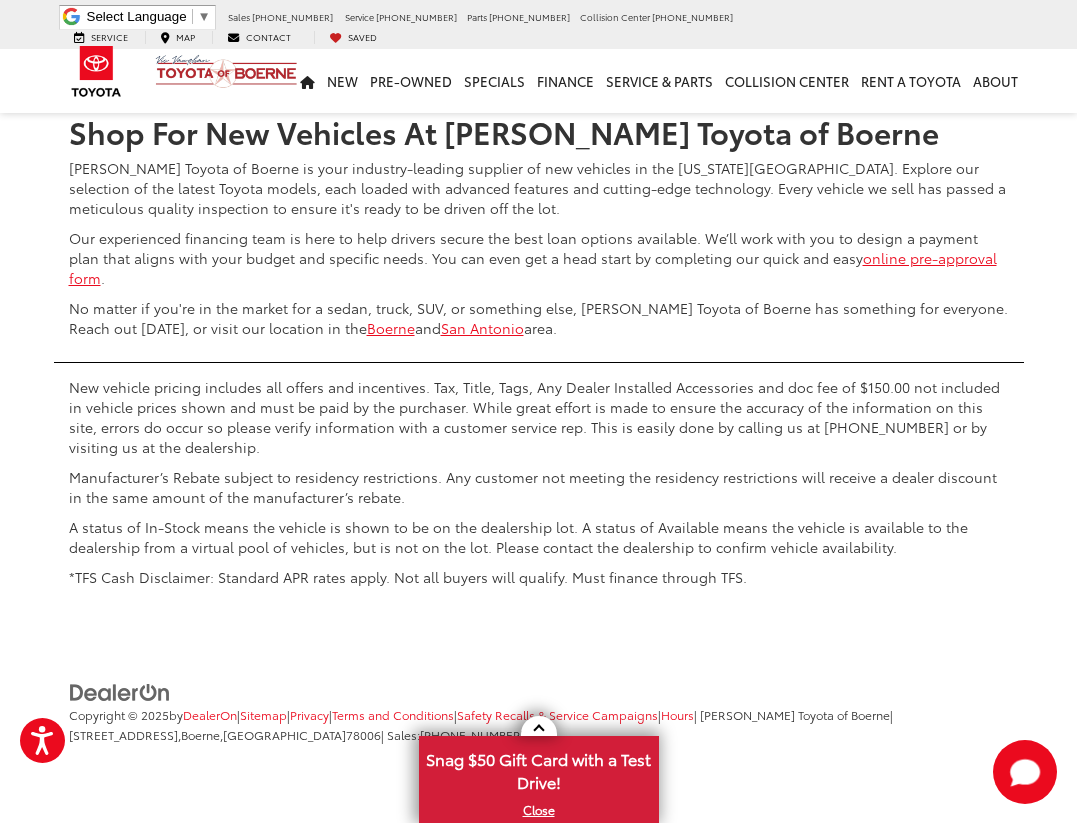 scroll, scrollTop: 10031, scrollLeft: 0, axis: vertical 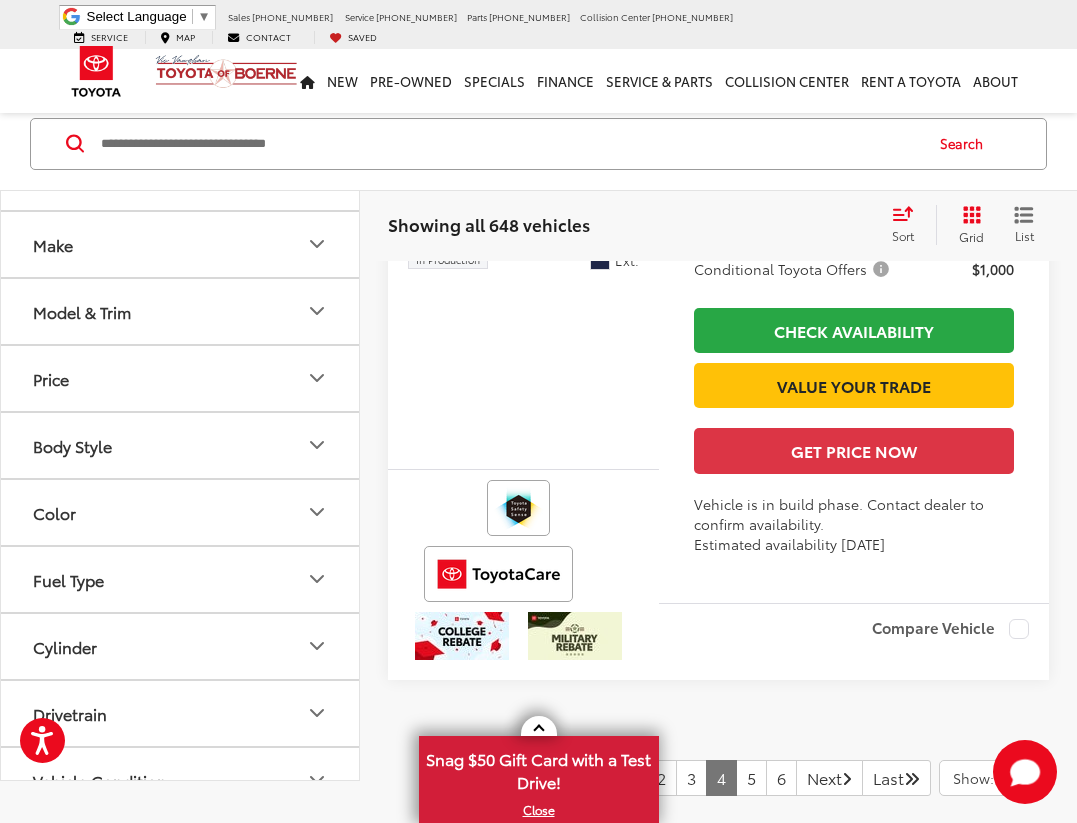 click on "2025  Toyota Corolla  SE
Copy Link Share Print View Details VIN:  5YFS4MCE8SP32B633 Model:  1864 In Production Ext.
$27,850
Today's Price:
Less
TSRP:
$27,850
Conditional Toyota Offers
$1,000
Check Availability
Value Your Trade
Get Price Now
Vehicle is in build phase. Contact dealer to confirm availability. Estimated availability 09/08/25
Compare Vehicle" at bounding box center (718, -479) 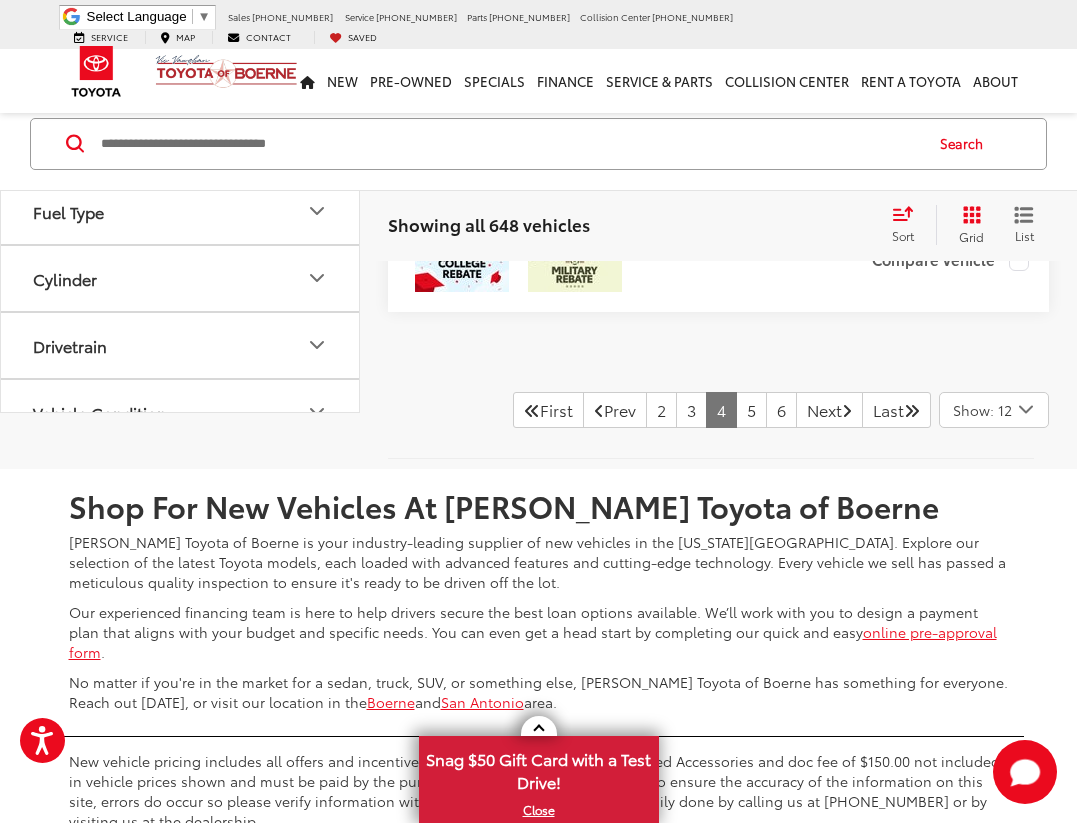scroll, scrollTop: 9489, scrollLeft: 0, axis: vertical 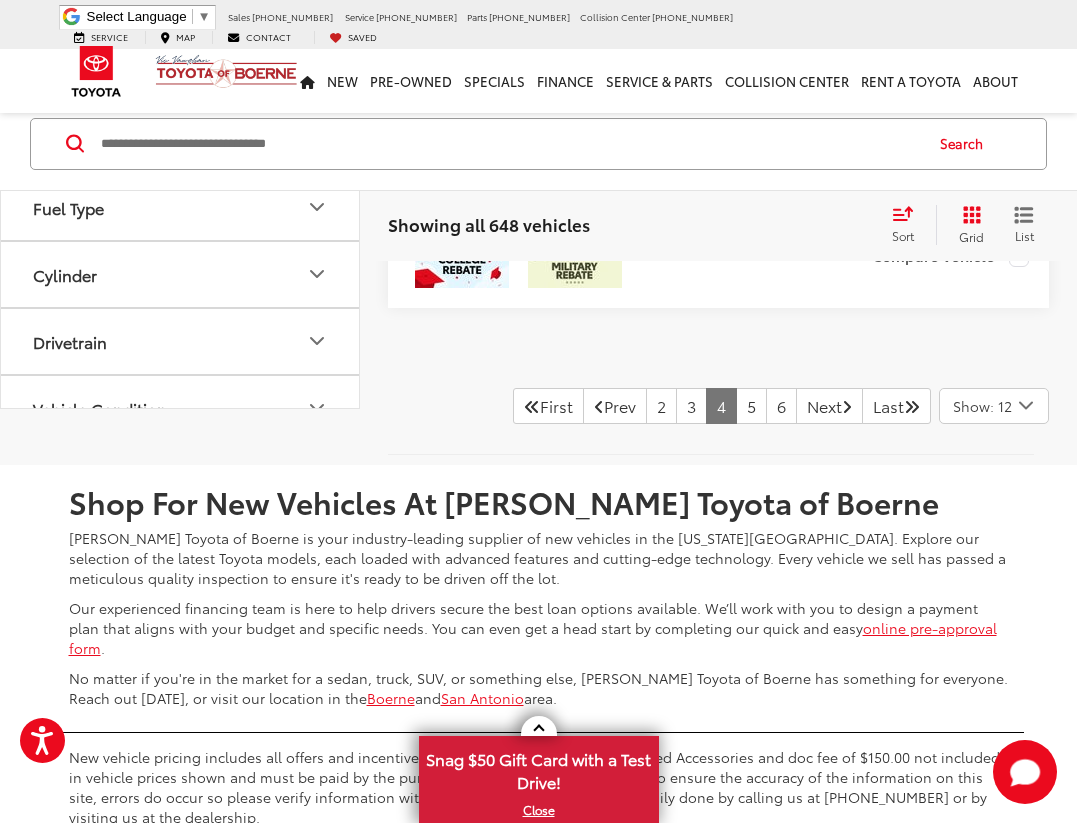 click at bounding box center (524, -336) 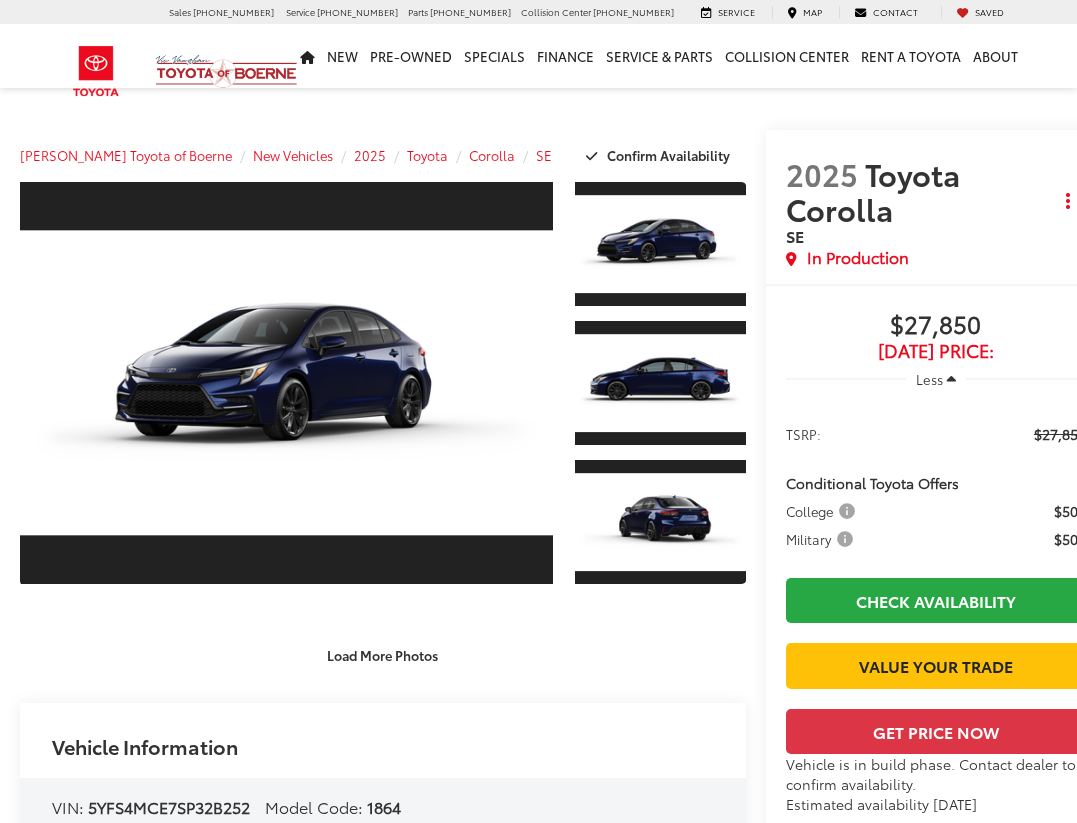 scroll, scrollTop: 0, scrollLeft: 0, axis: both 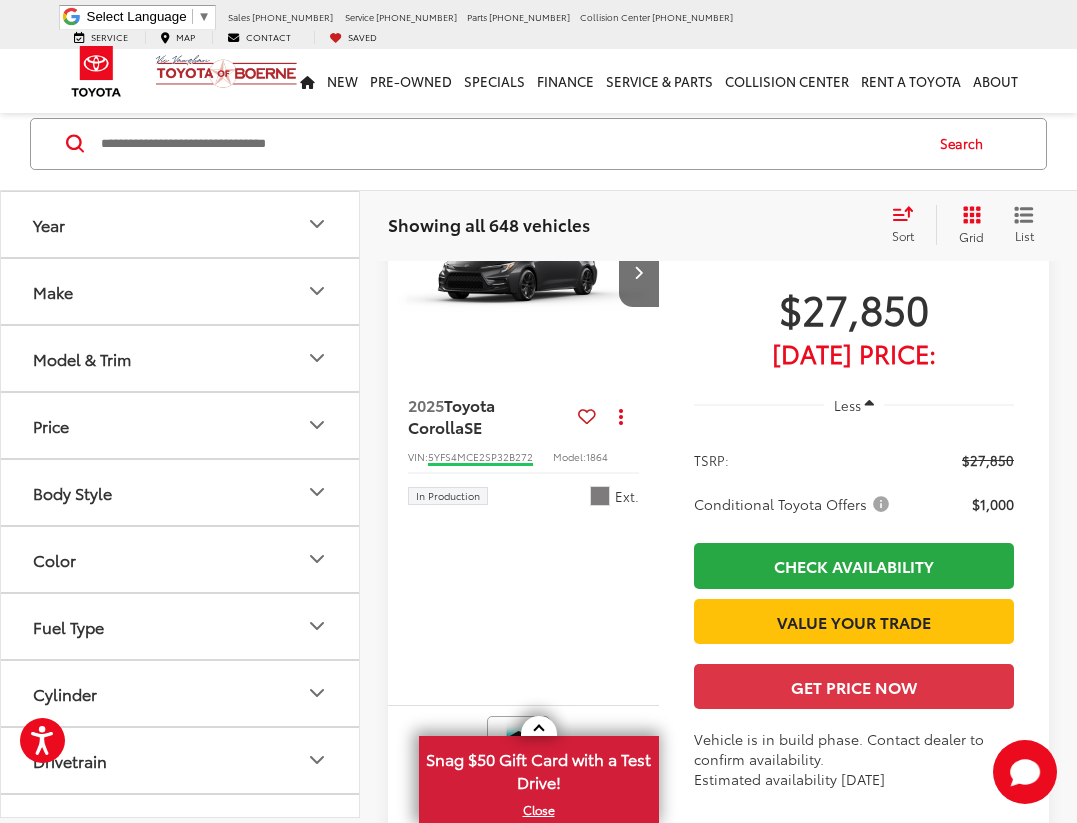 click 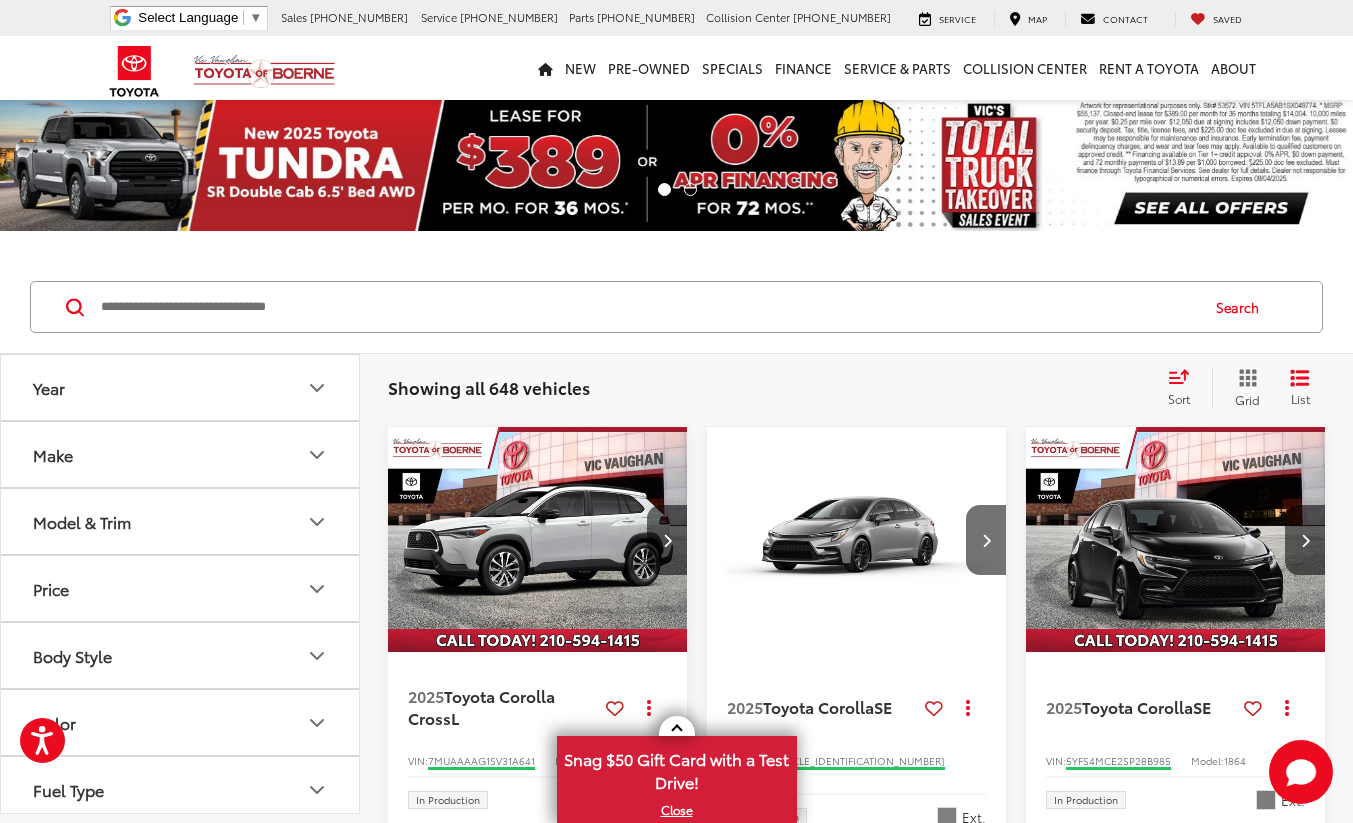 scroll, scrollTop: 0, scrollLeft: 0, axis: both 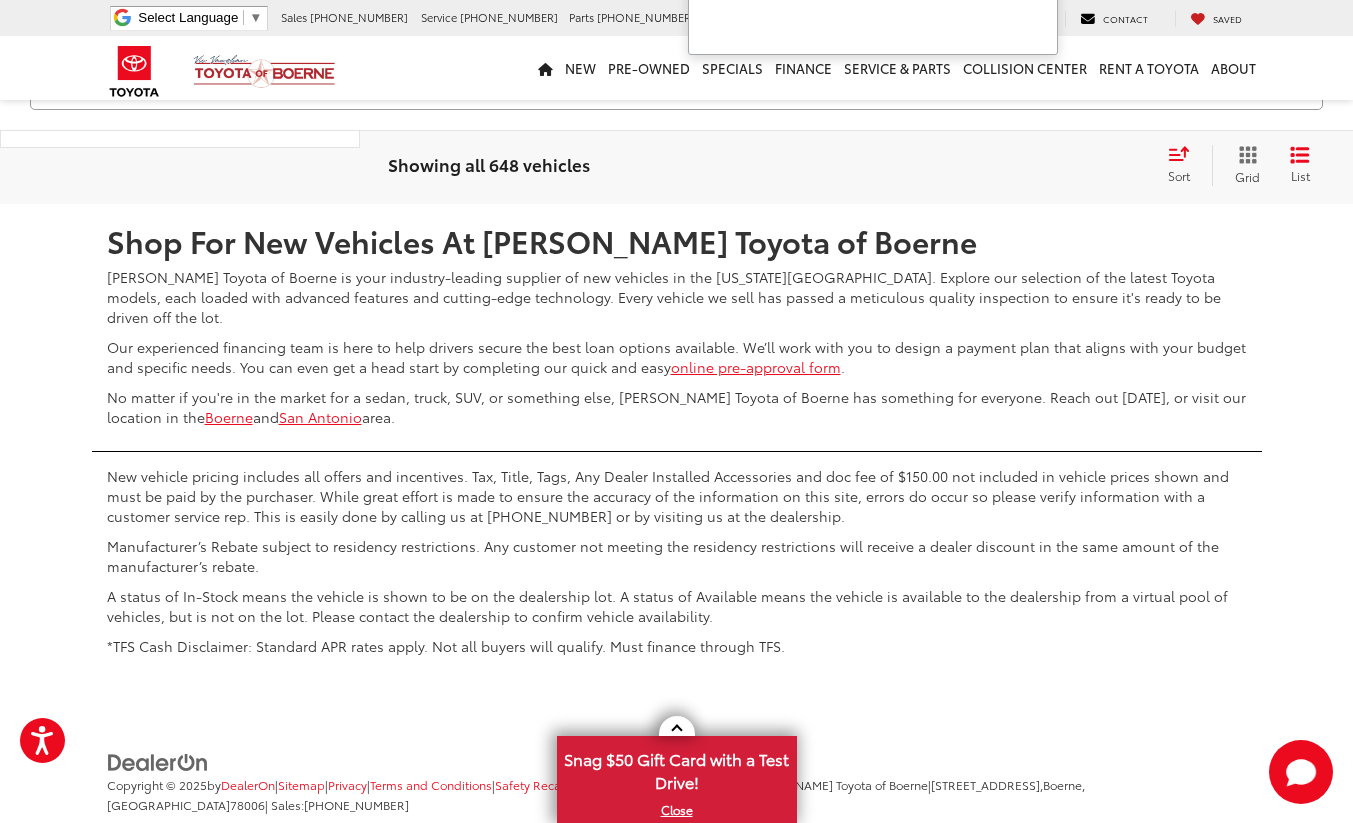 click on "6" at bounding box center [1057, 145] 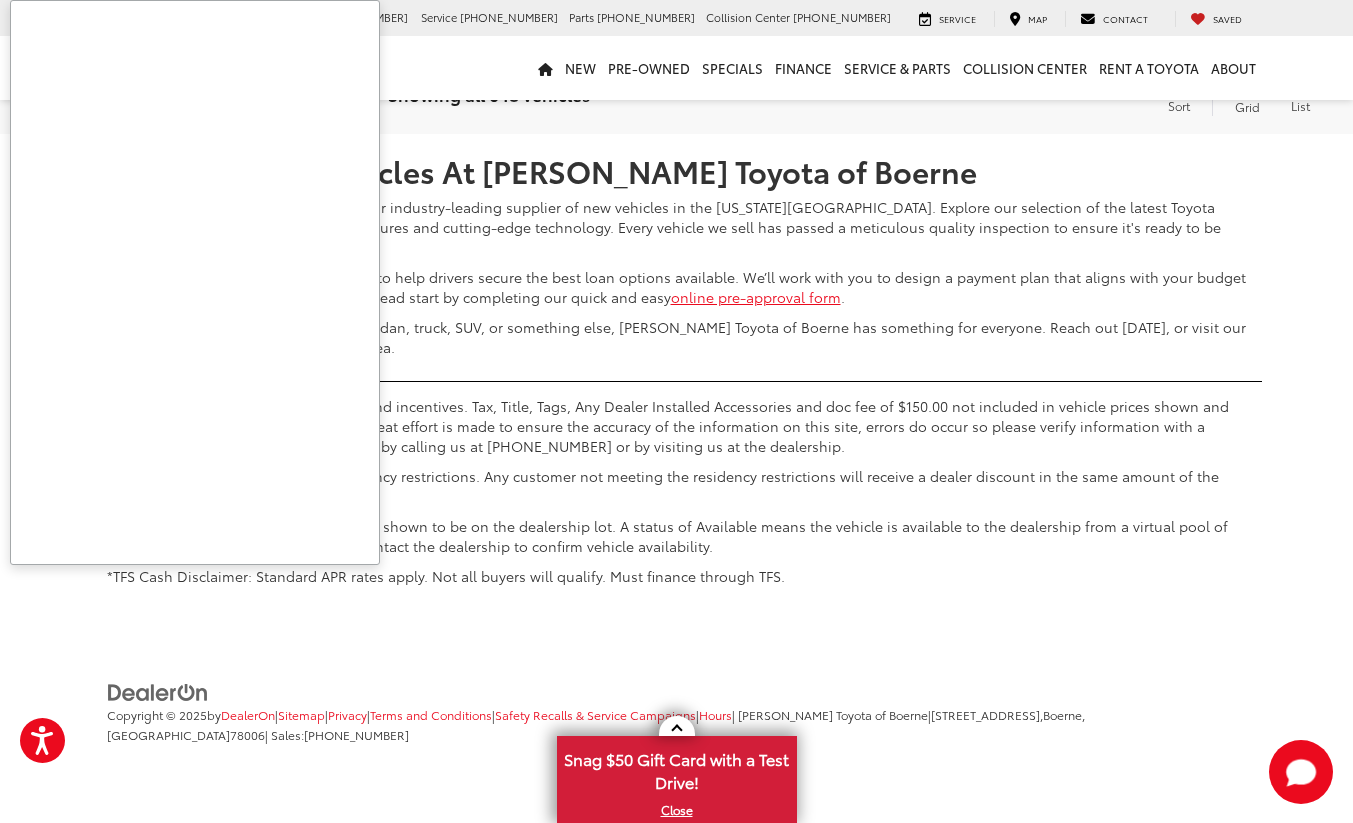 scroll, scrollTop: 5315, scrollLeft: 0, axis: vertical 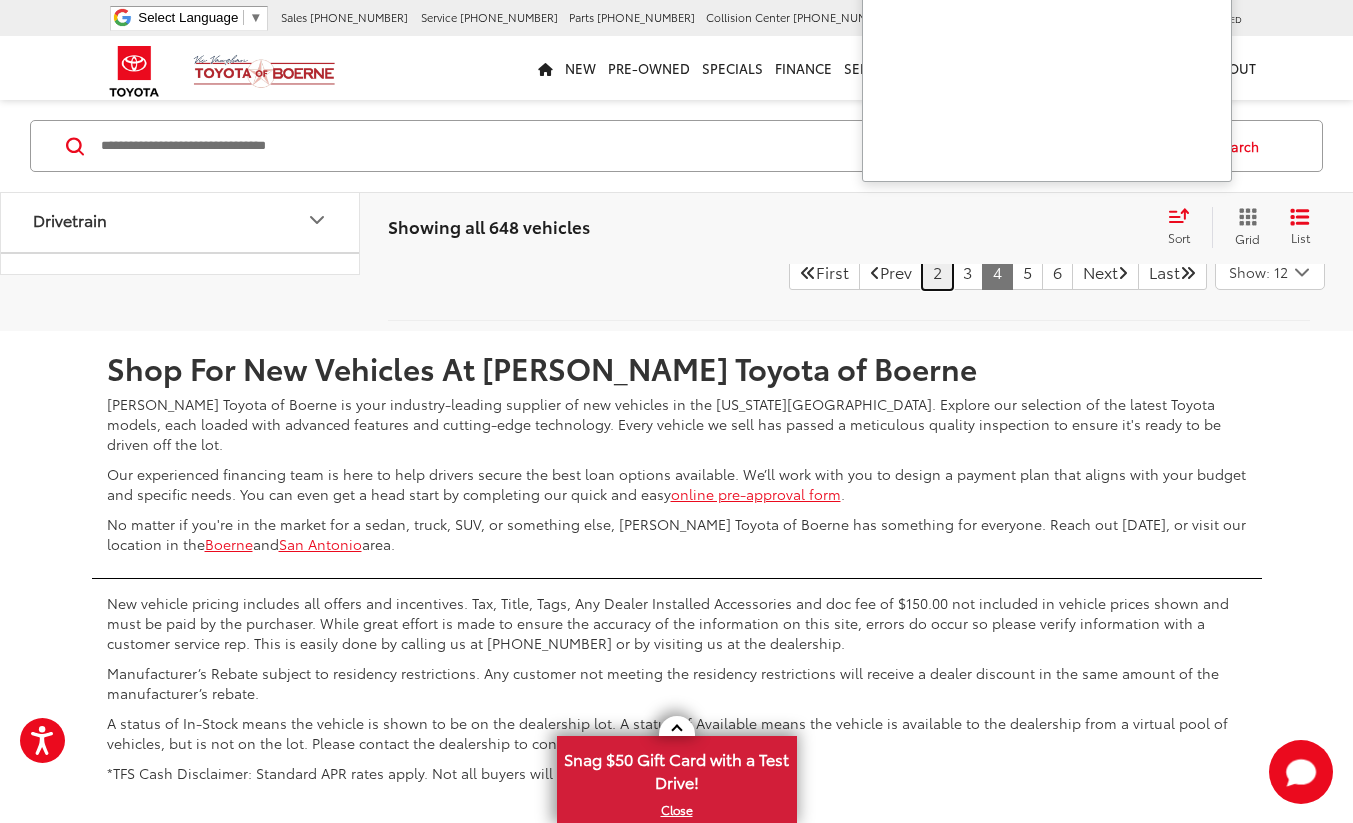 click on "2" at bounding box center [937, 272] 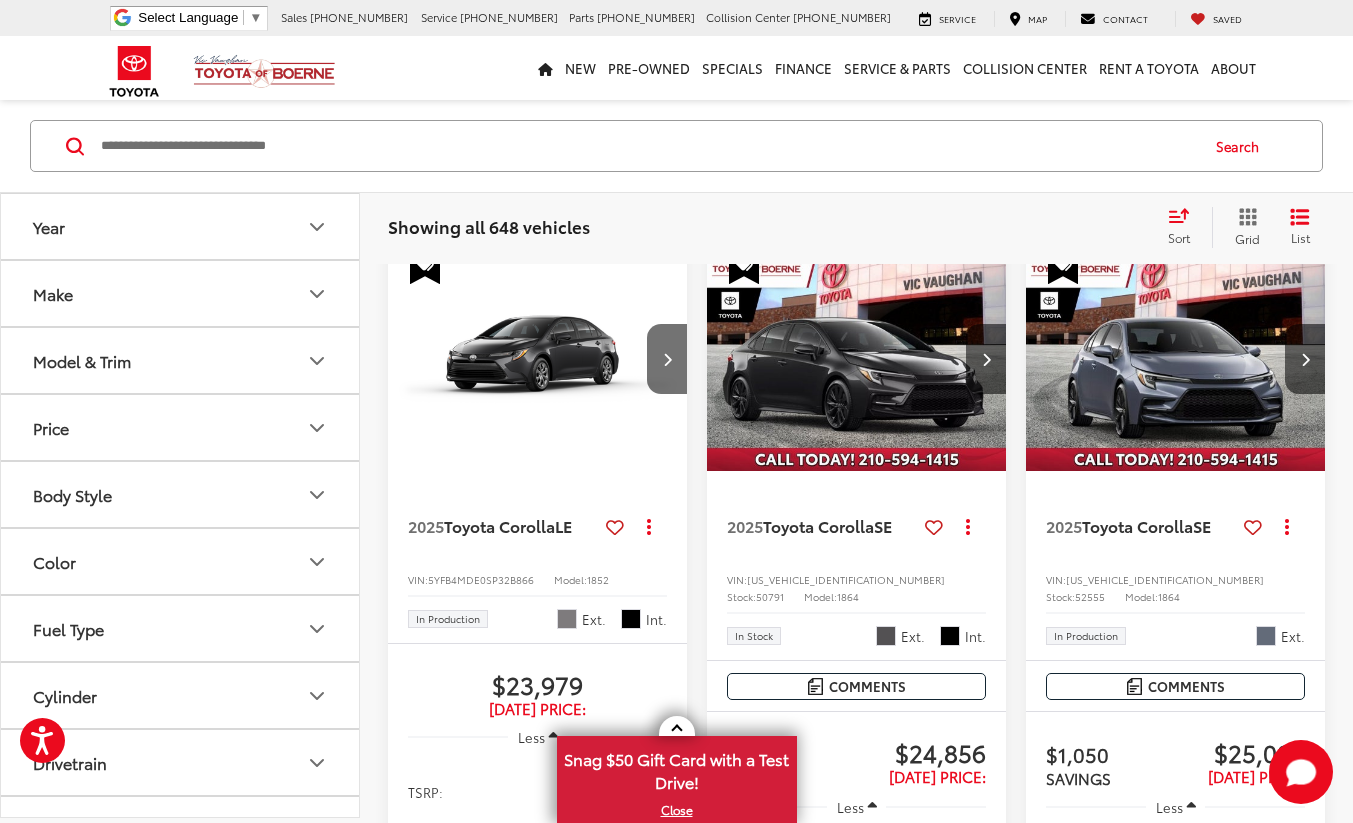 scroll, scrollTop: 165, scrollLeft: 0, axis: vertical 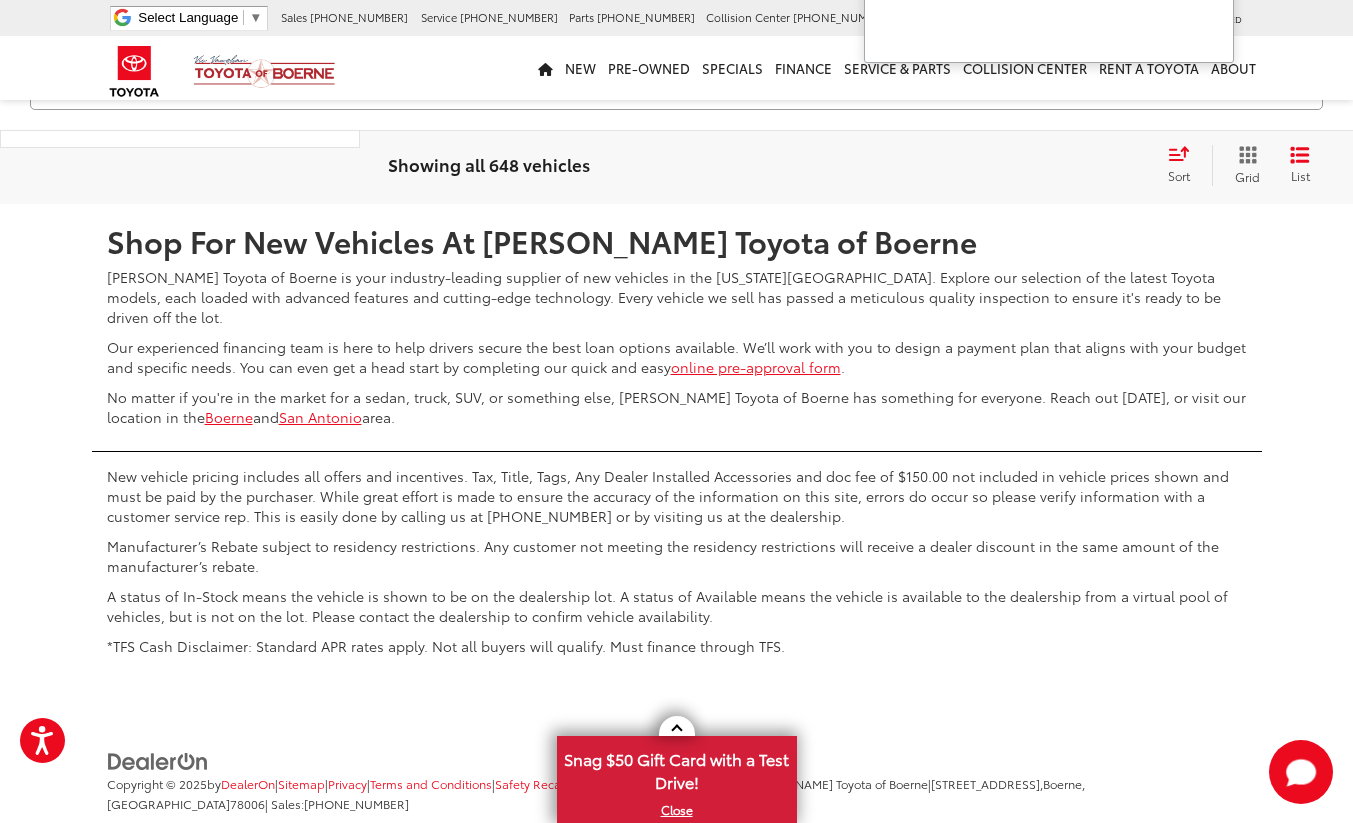click on "1" at bounding box center (938, 145) 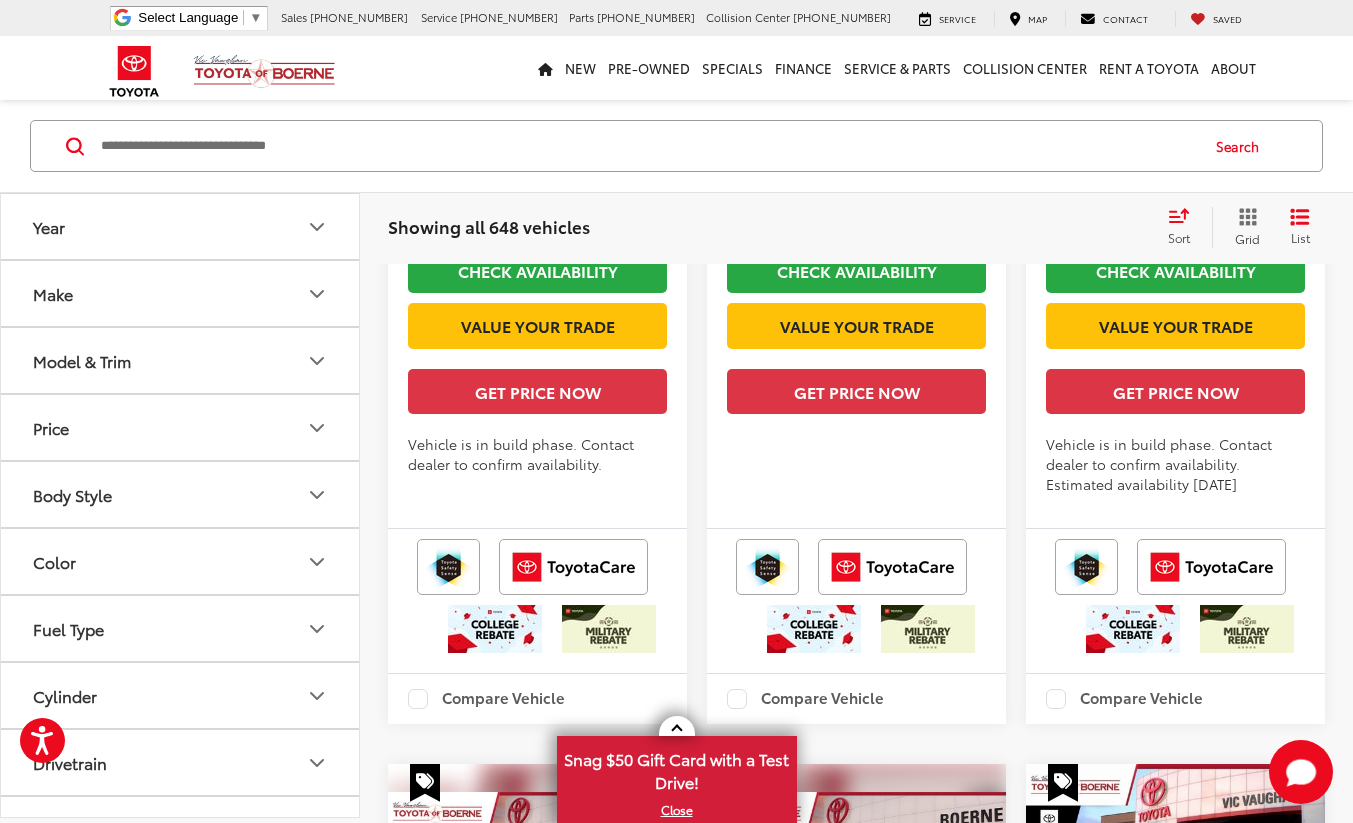 scroll, scrollTop: 1381, scrollLeft: 0, axis: vertical 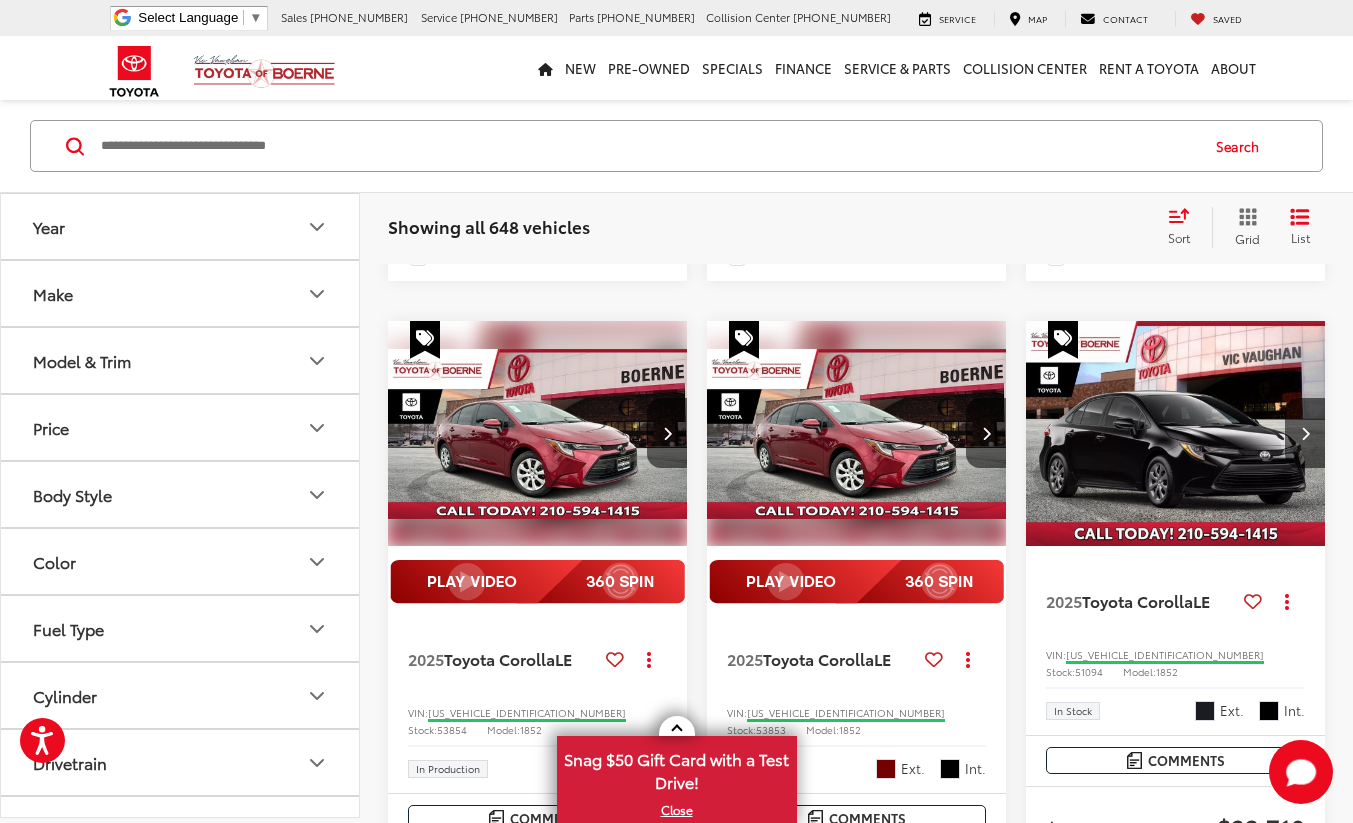 click at bounding box center (856, 582) 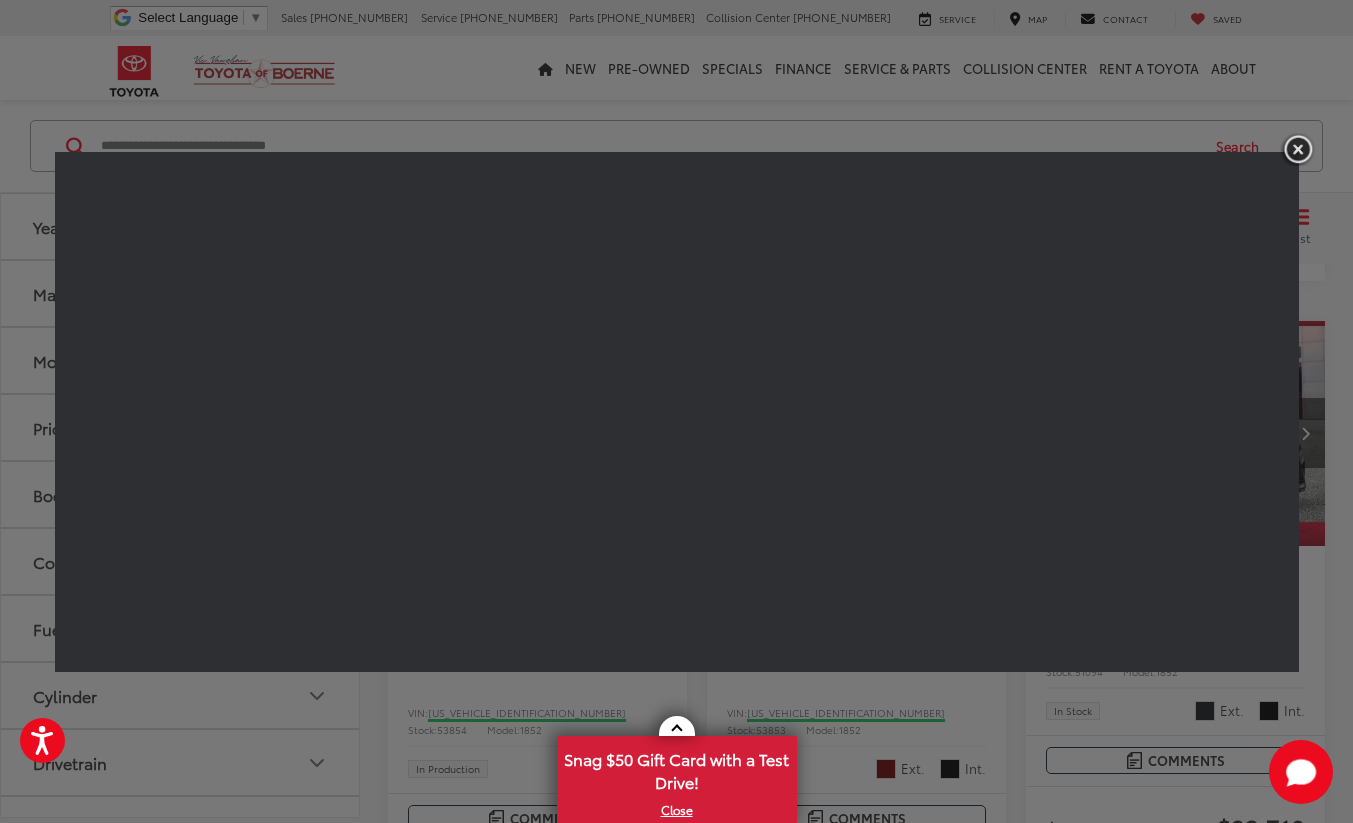 click at bounding box center [1298, 149] 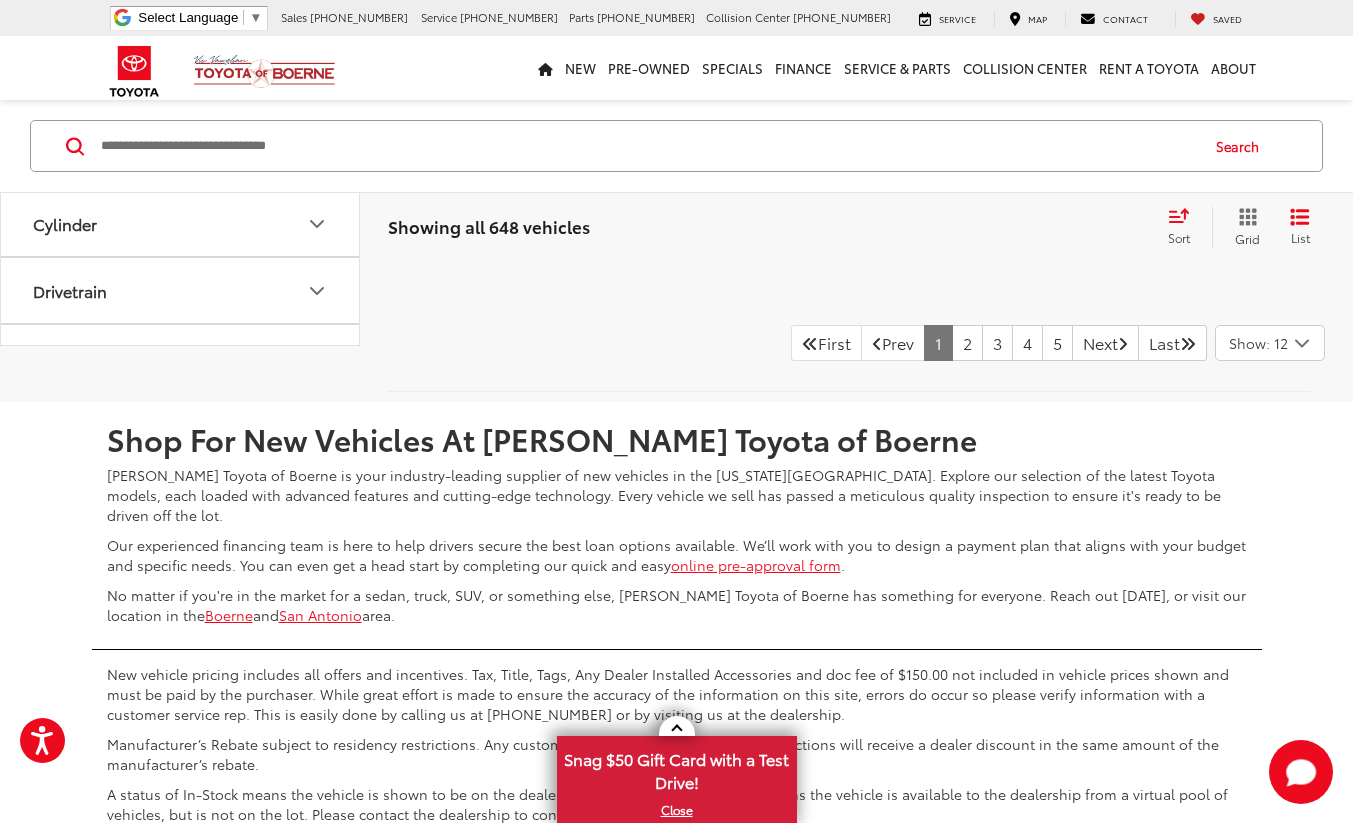 scroll, scrollTop: 5381, scrollLeft: 0, axis: vertical 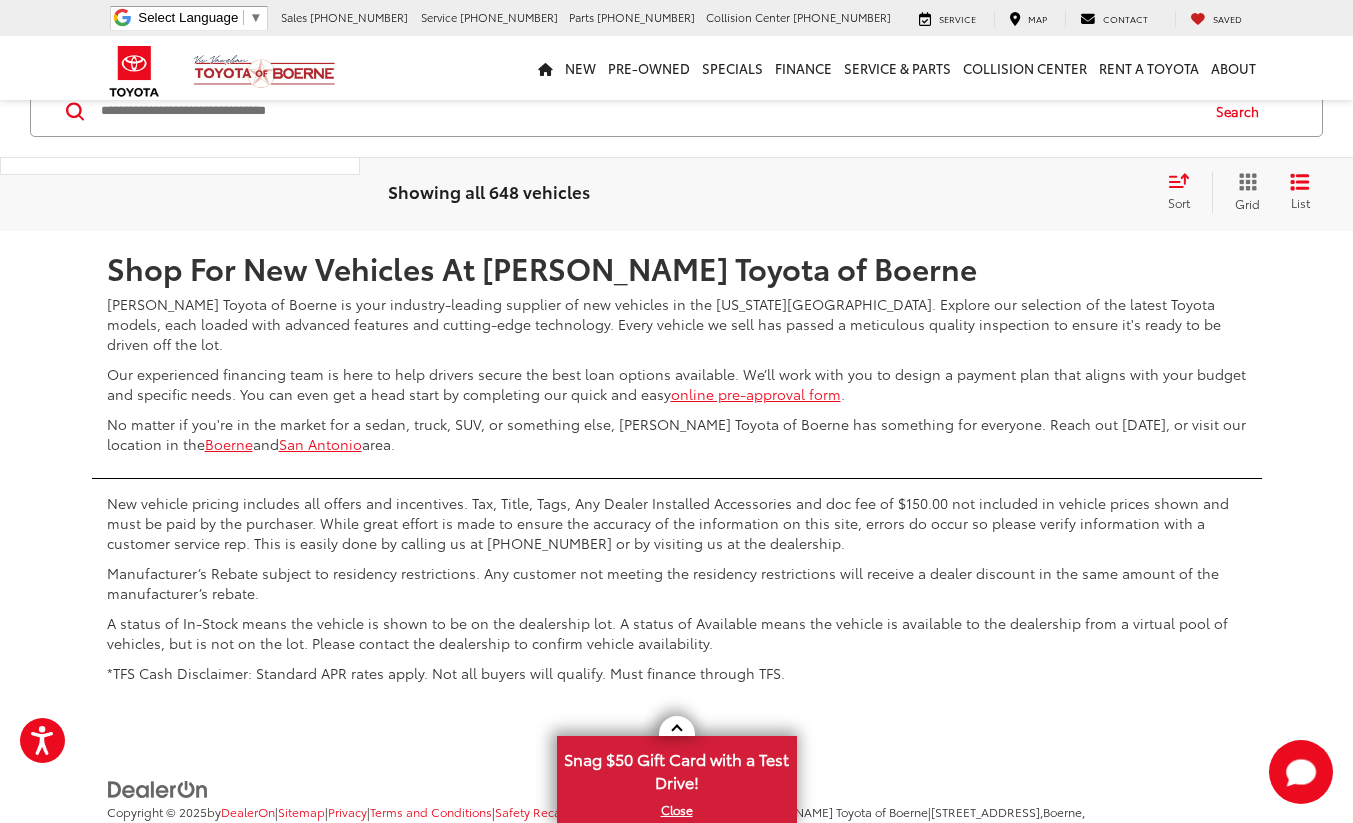 click on "5" at bounding box center [1057, 172] 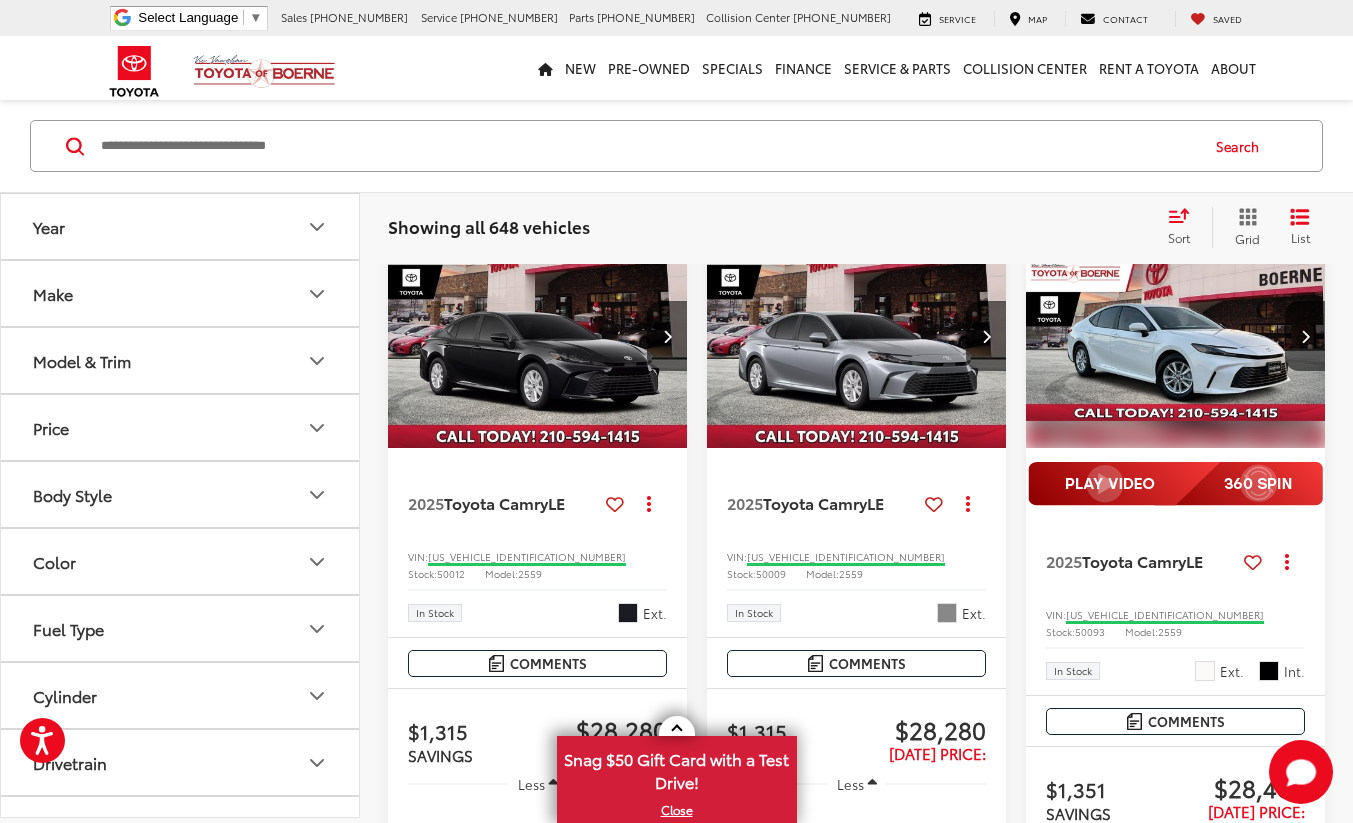 scroll, scrollTop: 2634, scrollLeft: 0, axis: vertical 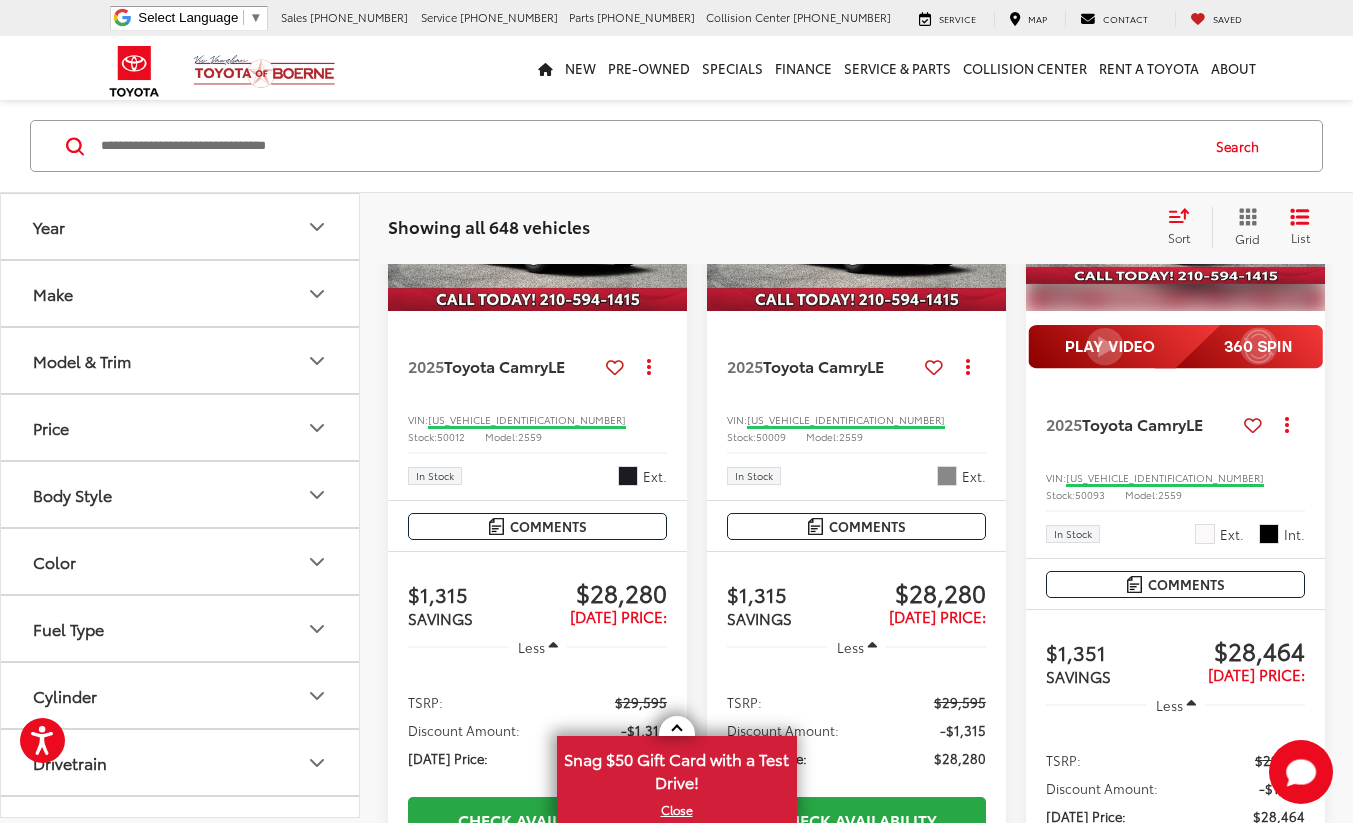 click at bounding box center [1176, 199] 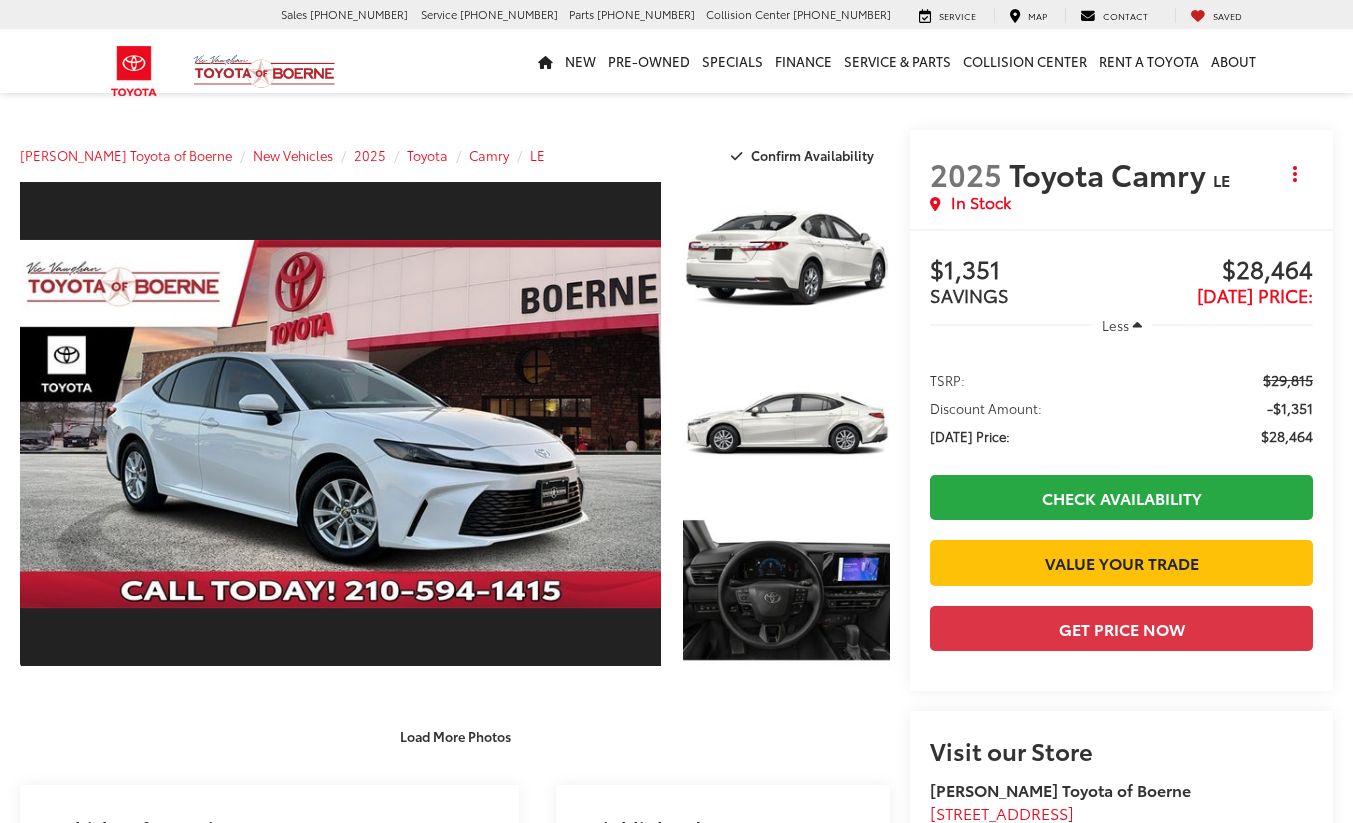 scroll, scrollTop: 0, scrollLeft: 0, axis: both 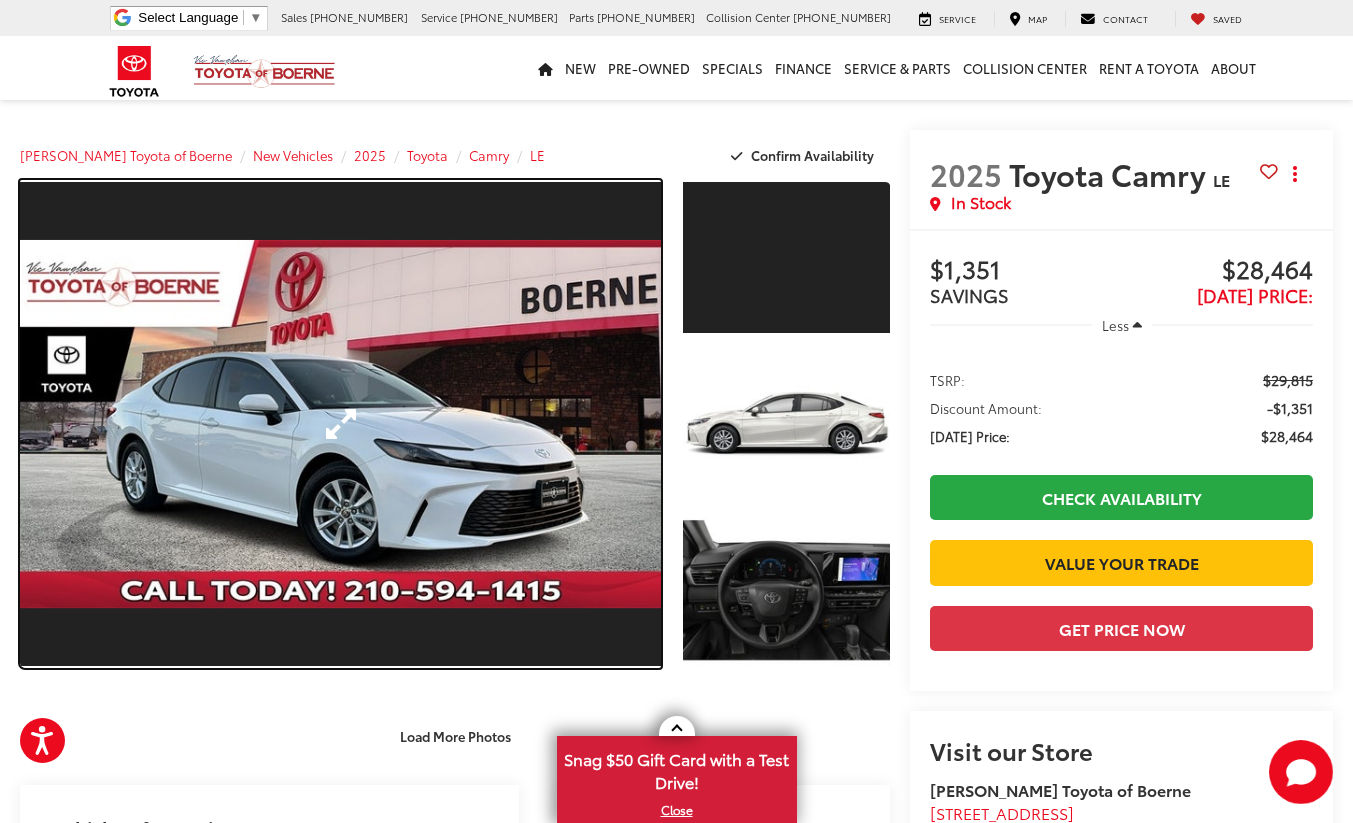 drag, startPoint x: 451, startPoint y: 466, endPoint x: 531, endPoint y: 421, distance: 91.787796 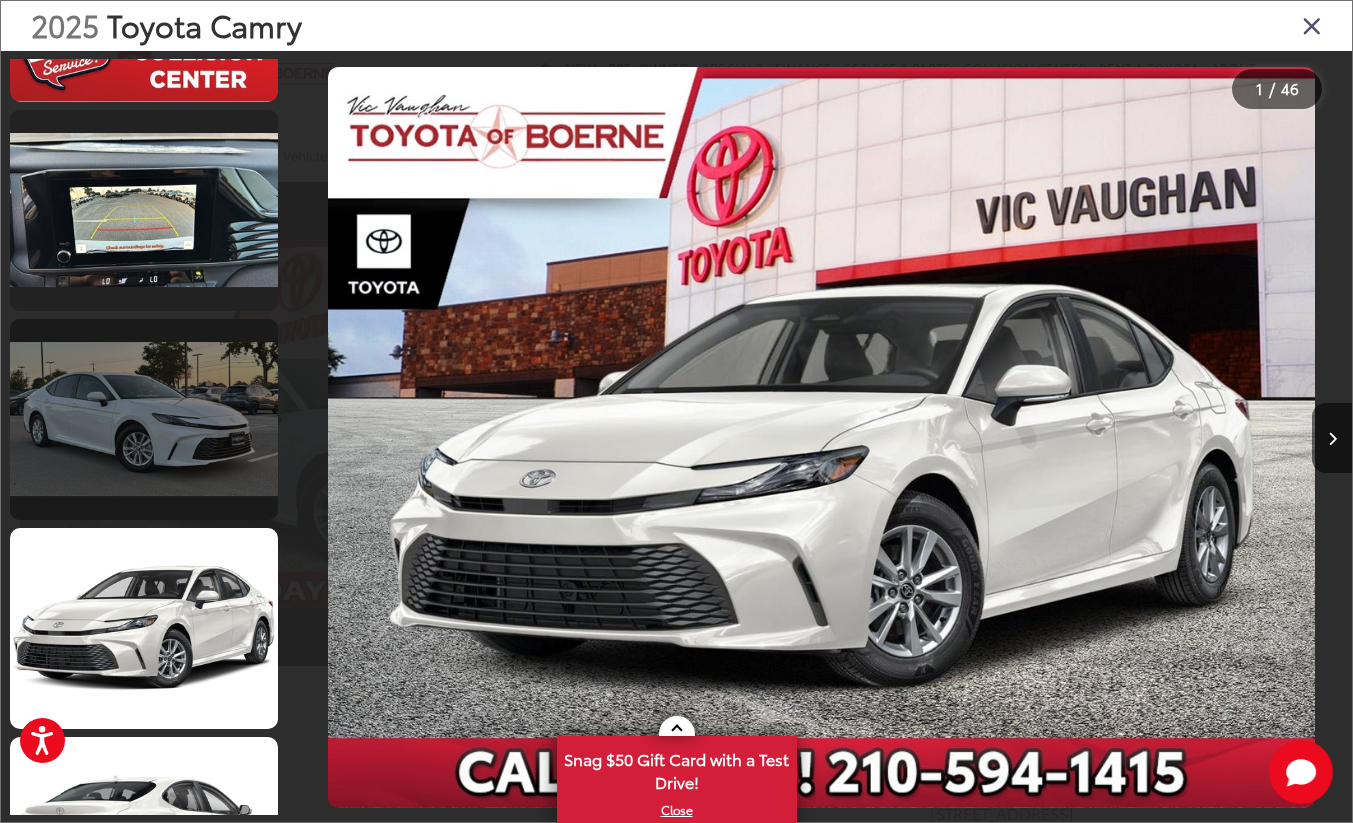 scroll, scrollTop: 6731, scrollLeft: 0, axis: vertical 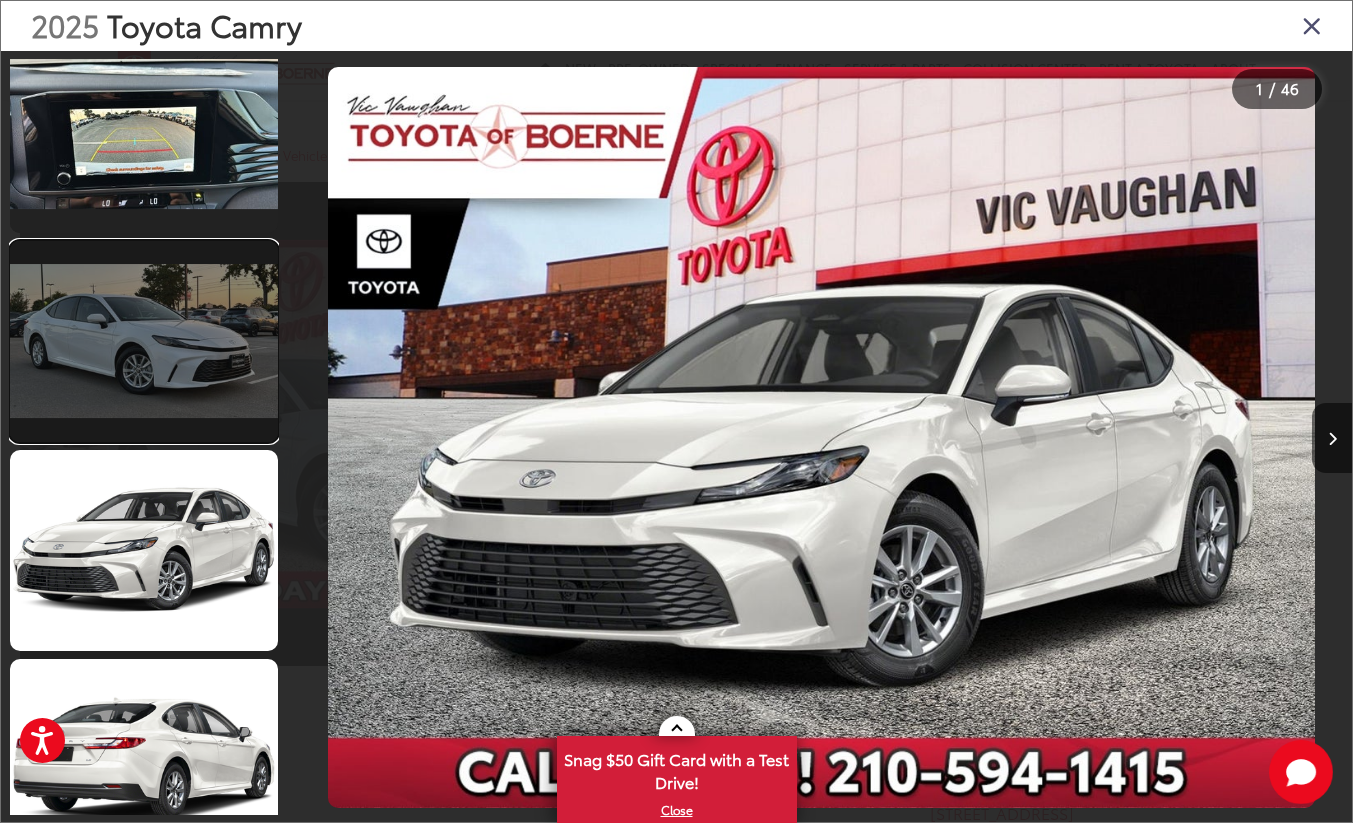 click at bounding box center (144, 341) 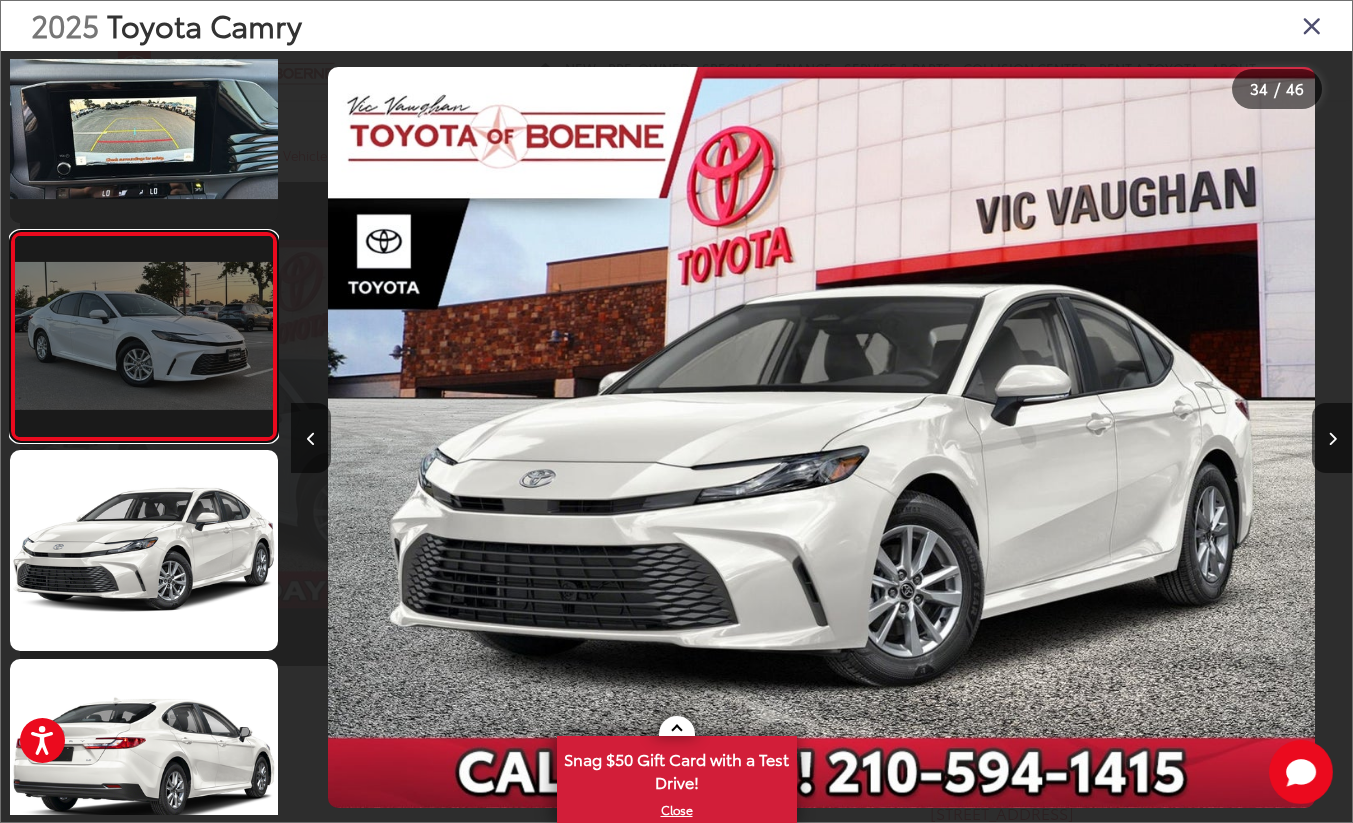 scroll, scrollTop: 6693, scrollLeft: 0, axis: vertical 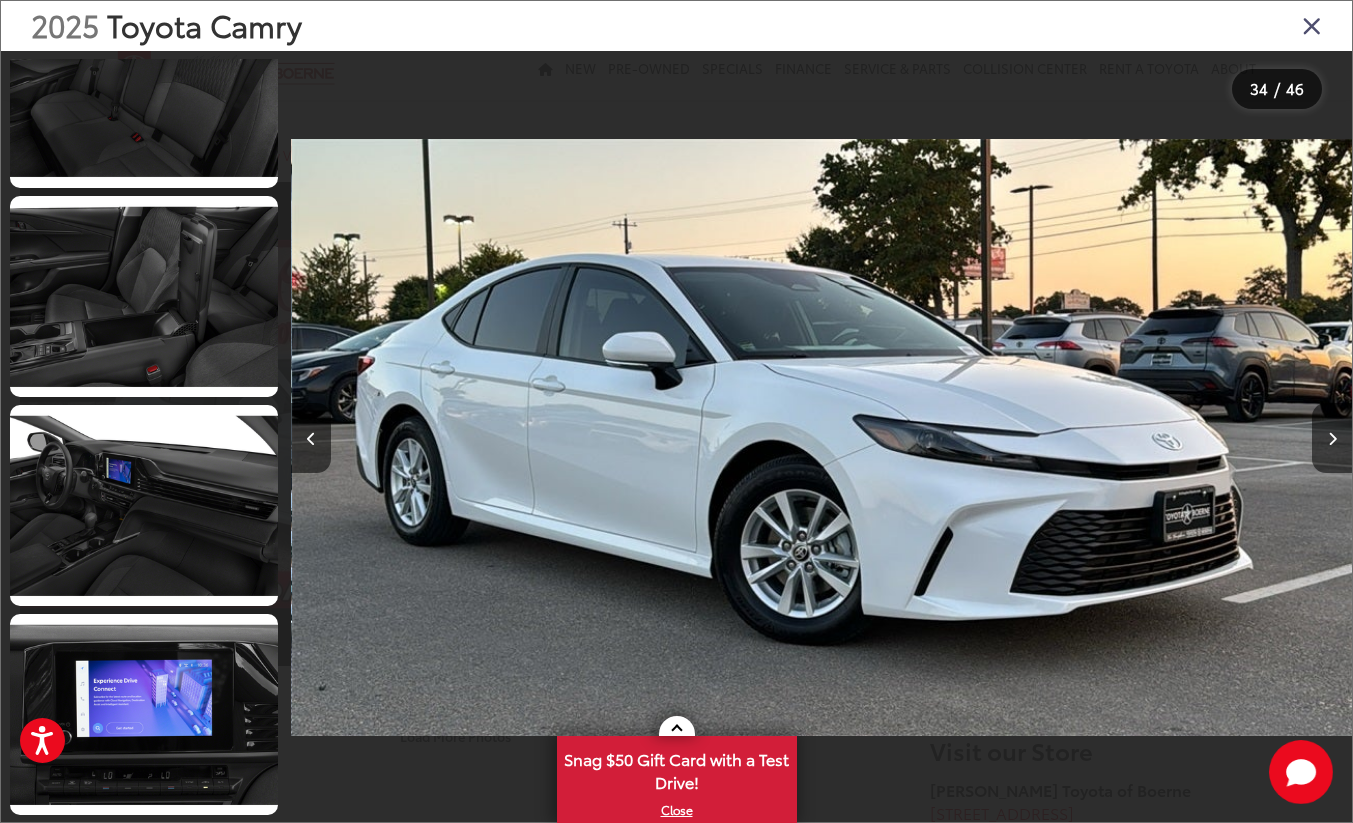 click at bounding box center [1312, 25] 